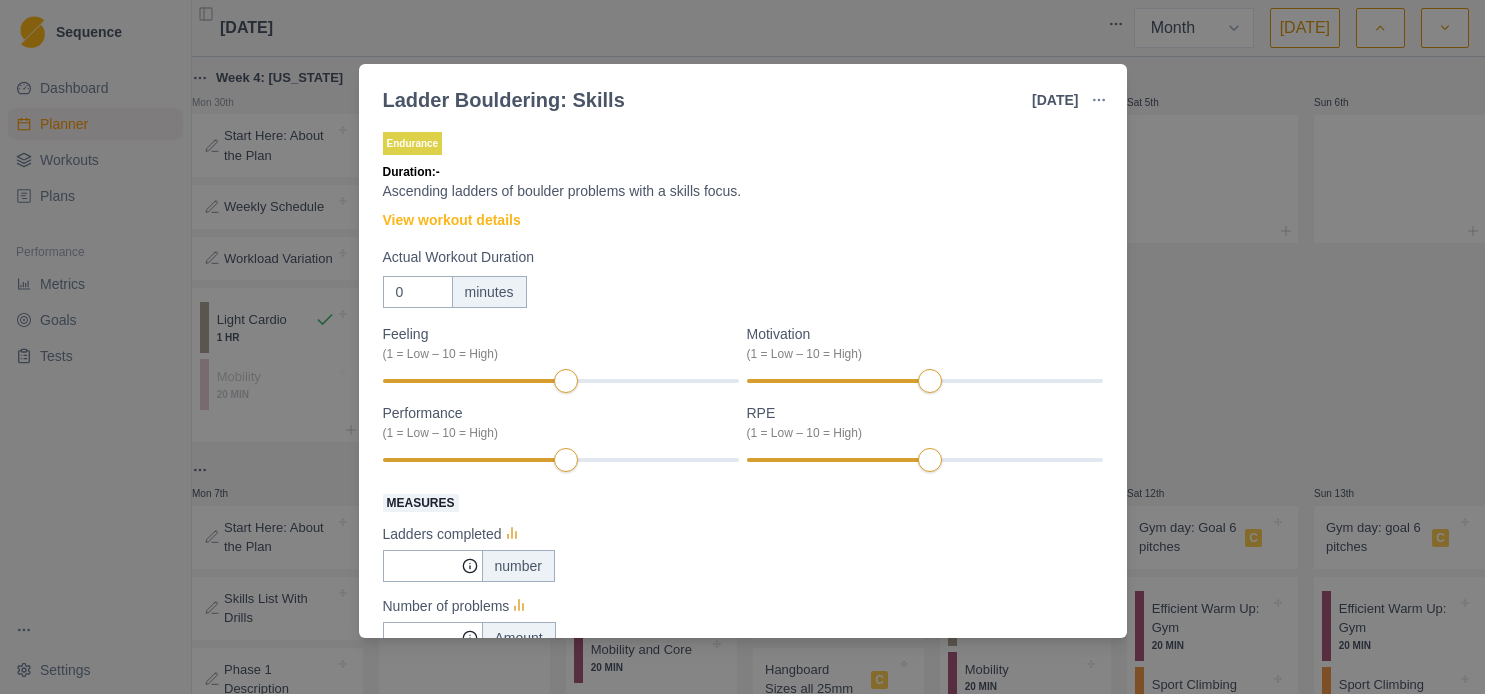 select on "month" 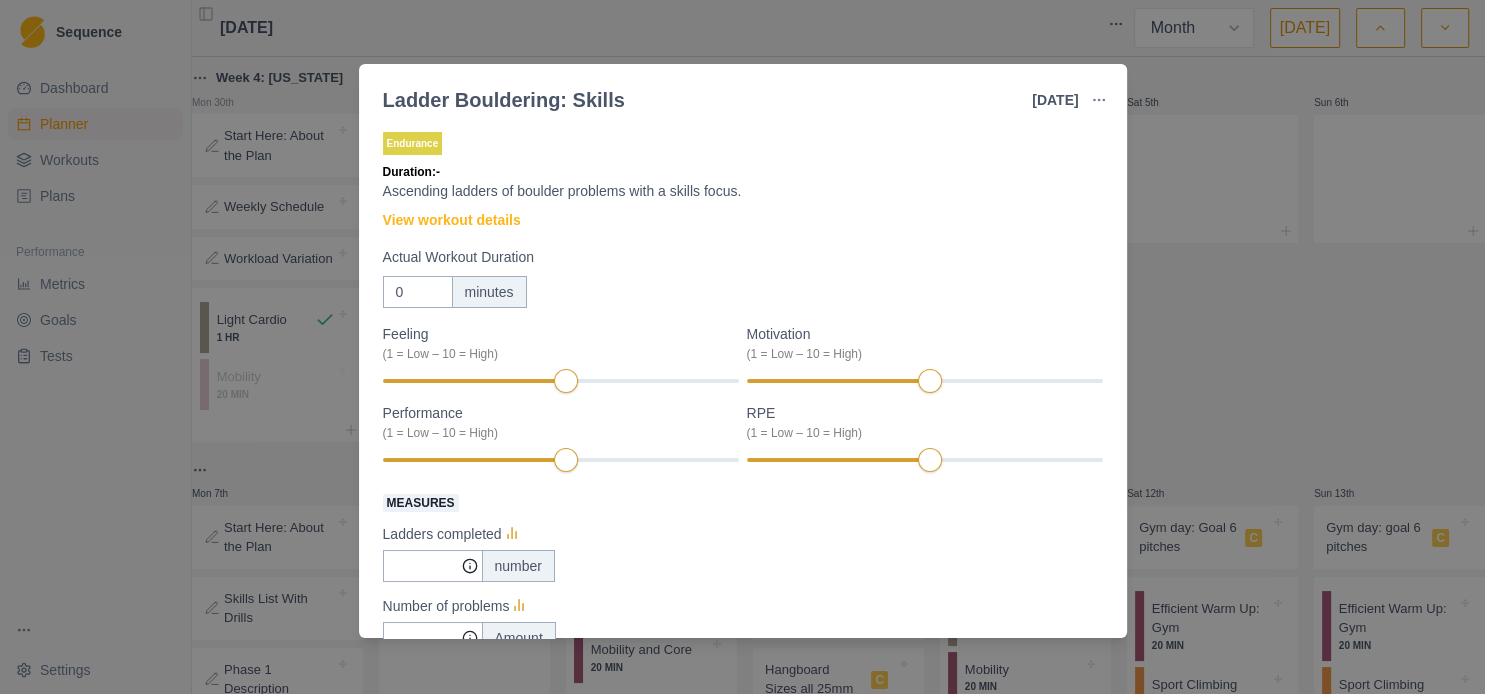 scroll, scrollTop: 432, scrollLeft: 0, axis: vertical 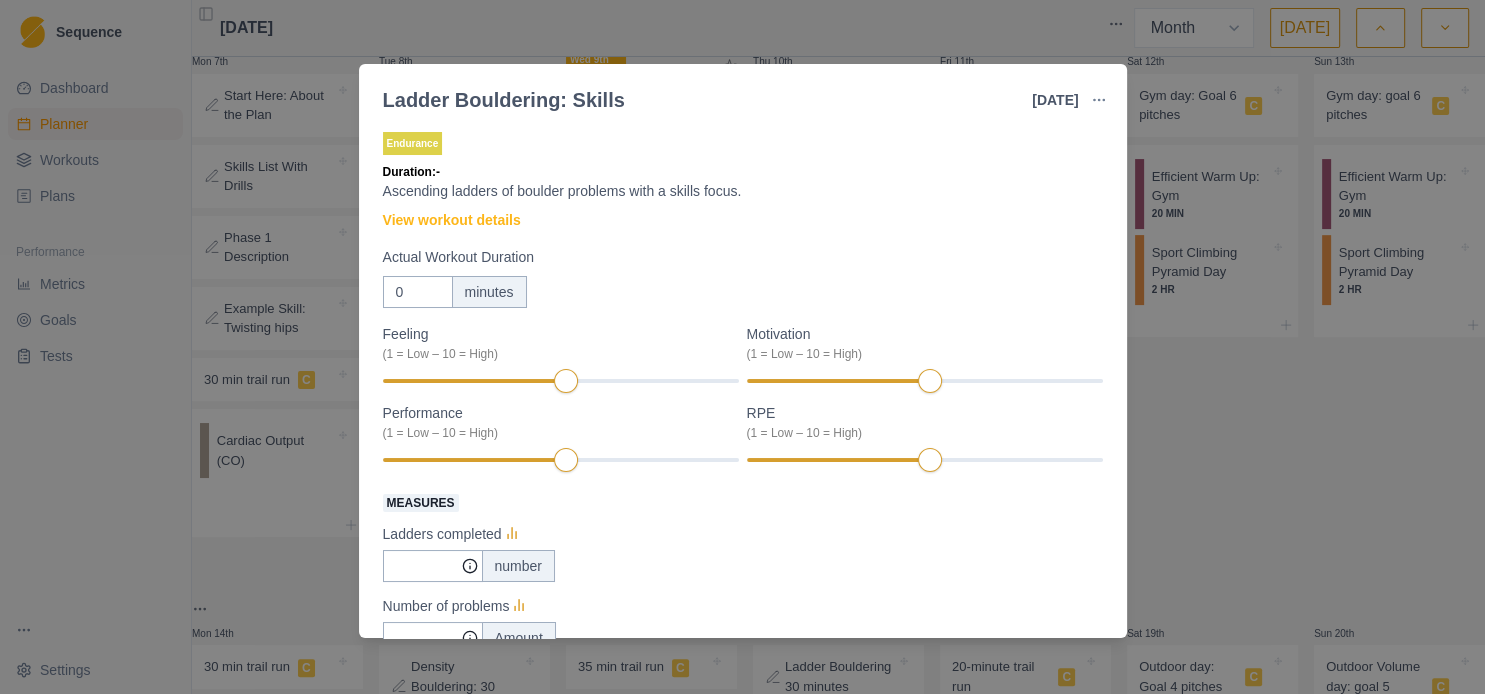 click on "Endurance Duration:  - Ascending ladders of boulder problems with a skills focus. View workout details Actual Workout Duration 0 minutes Feeling (1 = Low – 10 = High) Motivation (1 = Low – 10 = High) Performance (1 = Low – 10 = High) RPE (1 = Low – 10 = High) Measures Ladders completed number Number of problems Amount Training Notes View previous training notes Mark as Incomplete Complete Workout" at bounding box center (743, 514) 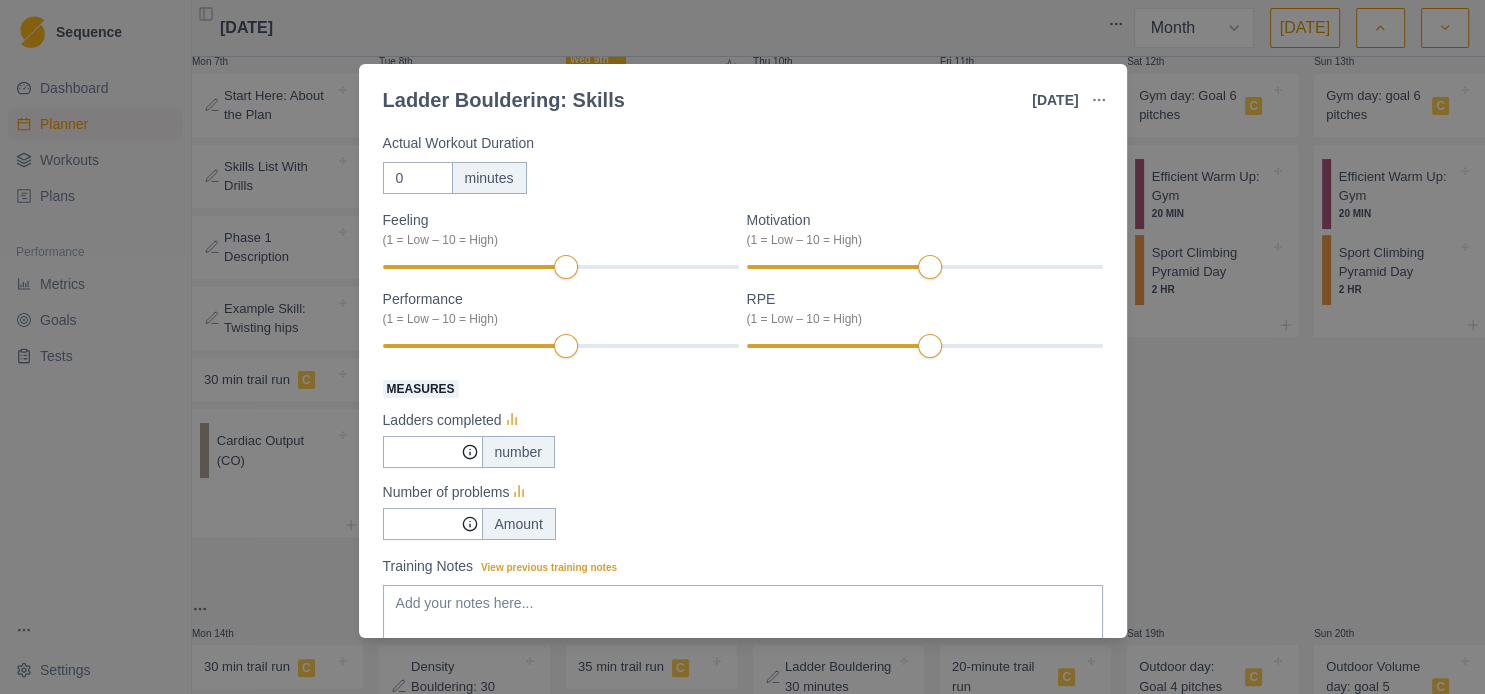 scroll, scrollTop: 216, scrollLeft: 0, axis: vertical 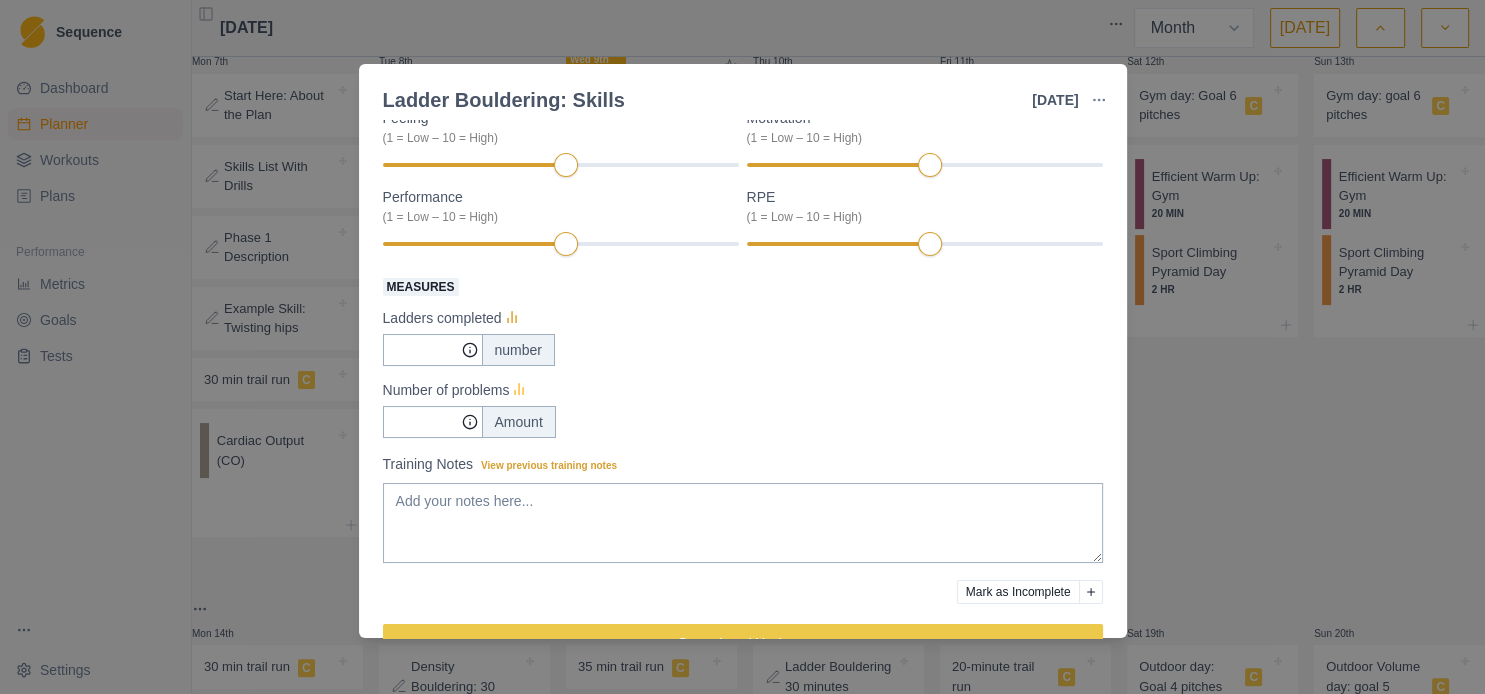 click 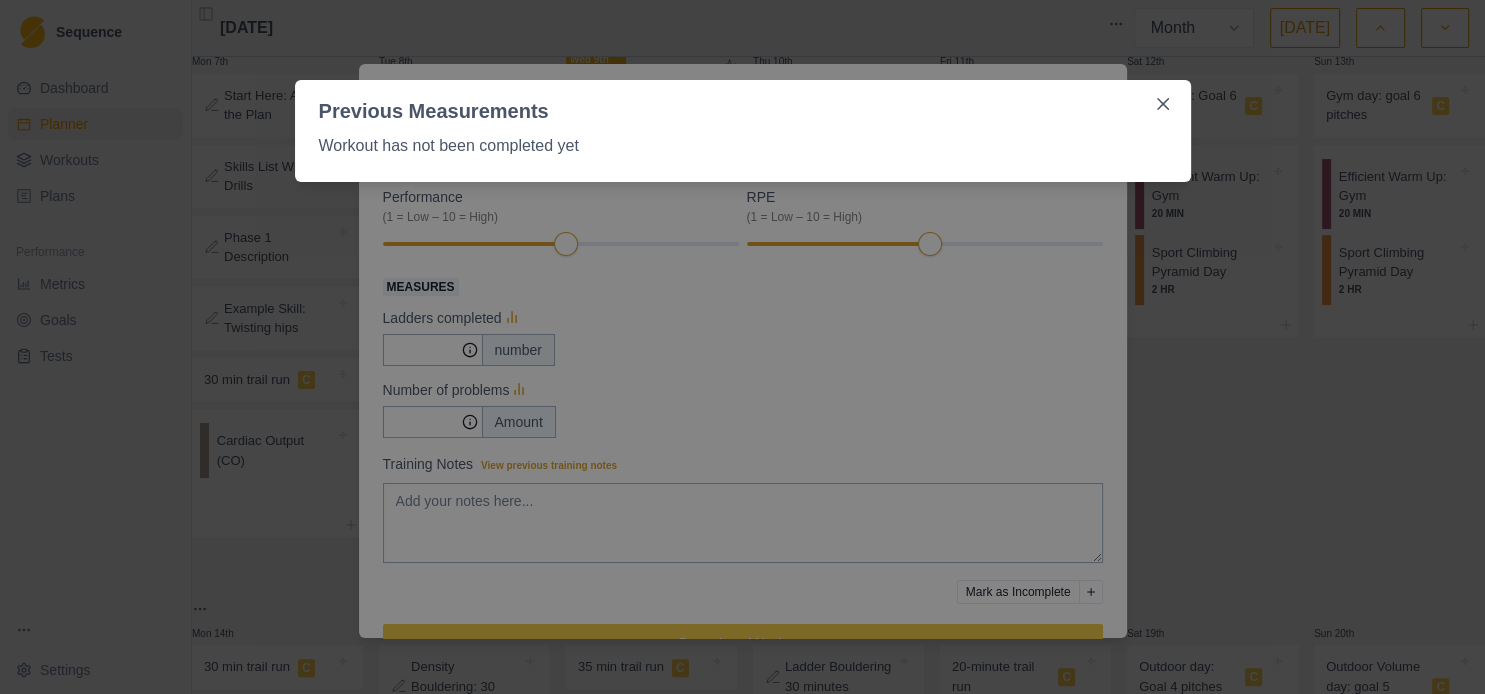 click on "Previous Measurements Workout has not been completed yet" at bounding box center [742, 347] 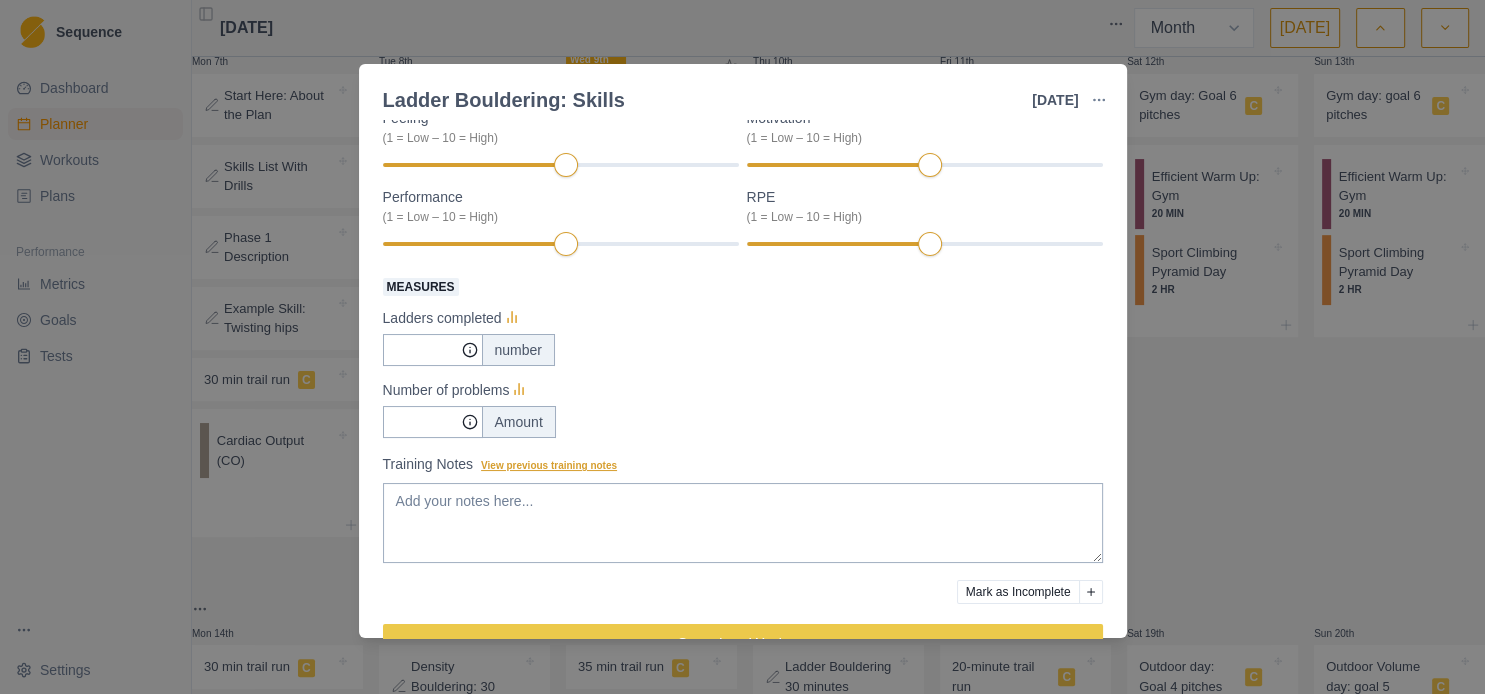 click on "View previous training notes" at bounding box center (549, 465) 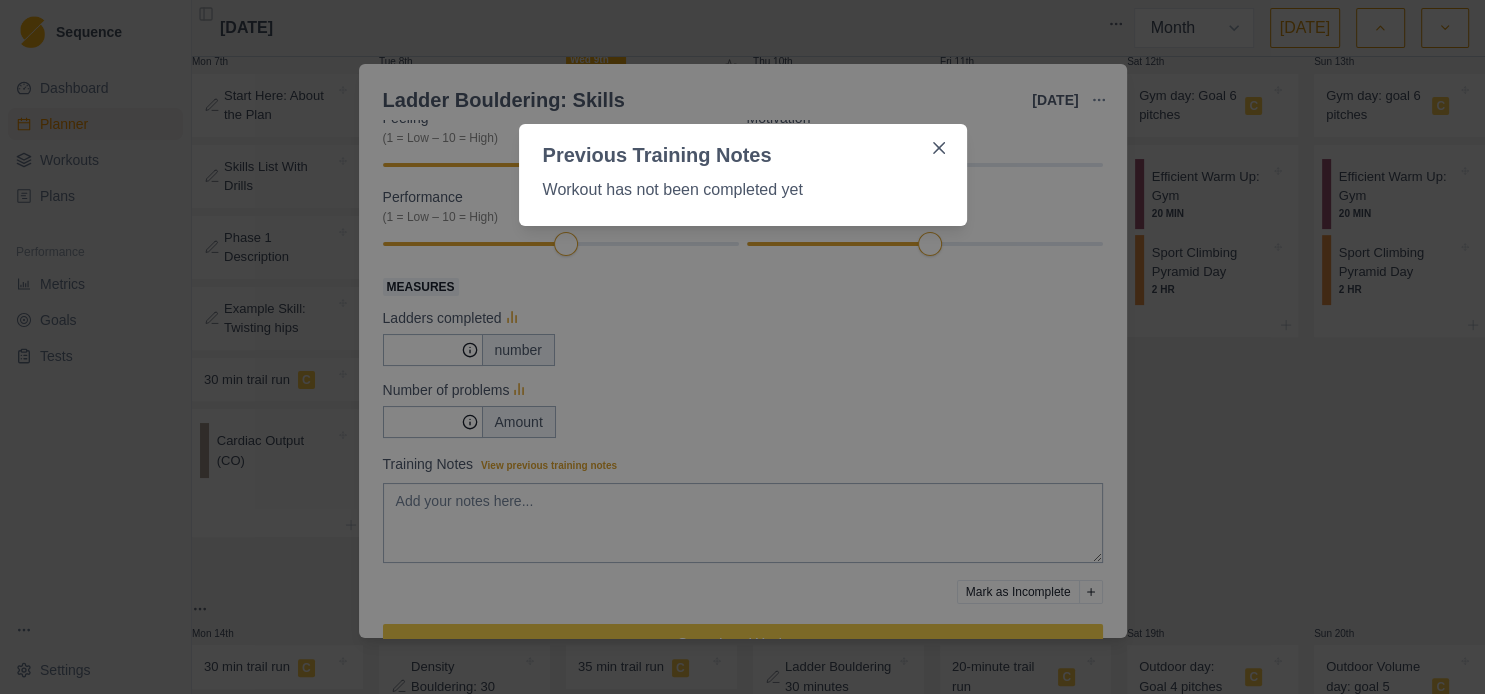 click on "Previous Training Notes Workout has not been completed yet" at bounding box center (742, 347) 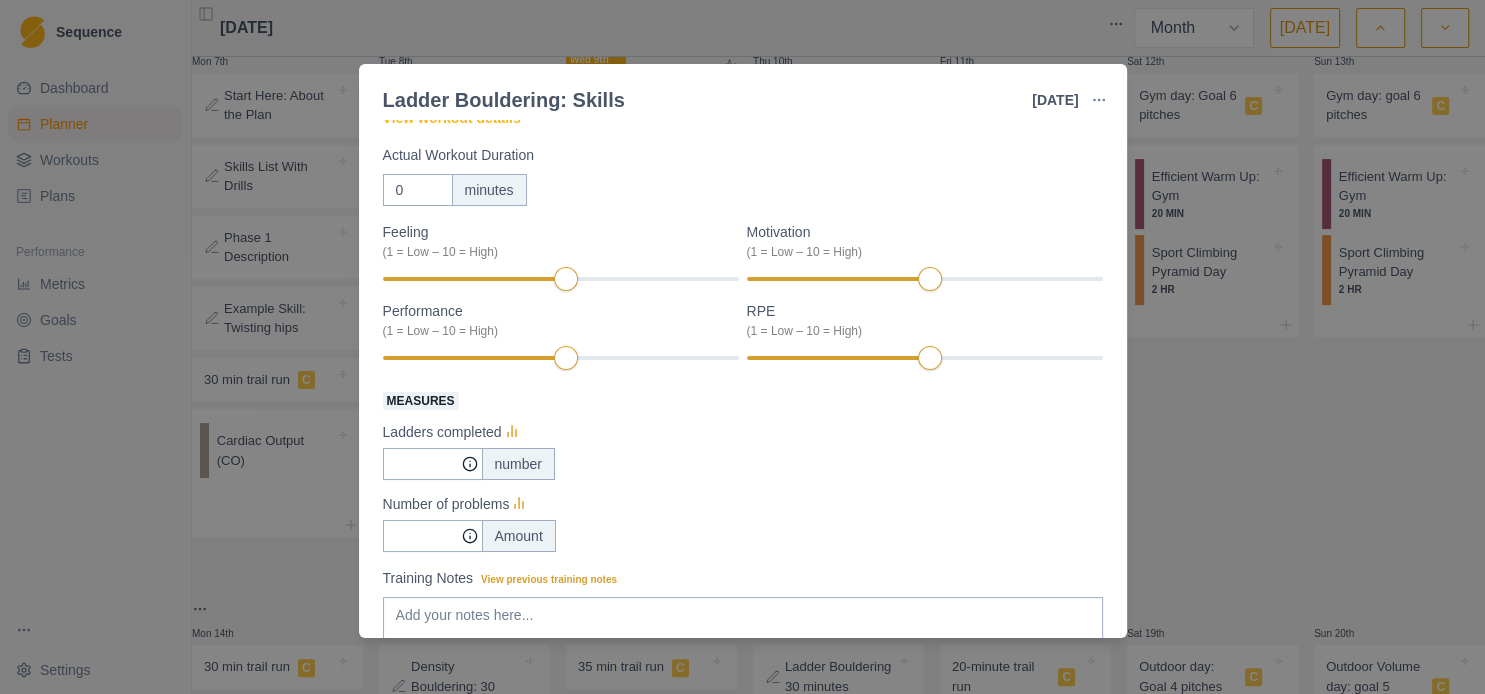 scroll, scrollTop: 0, scrollLeft: 0, axis: both 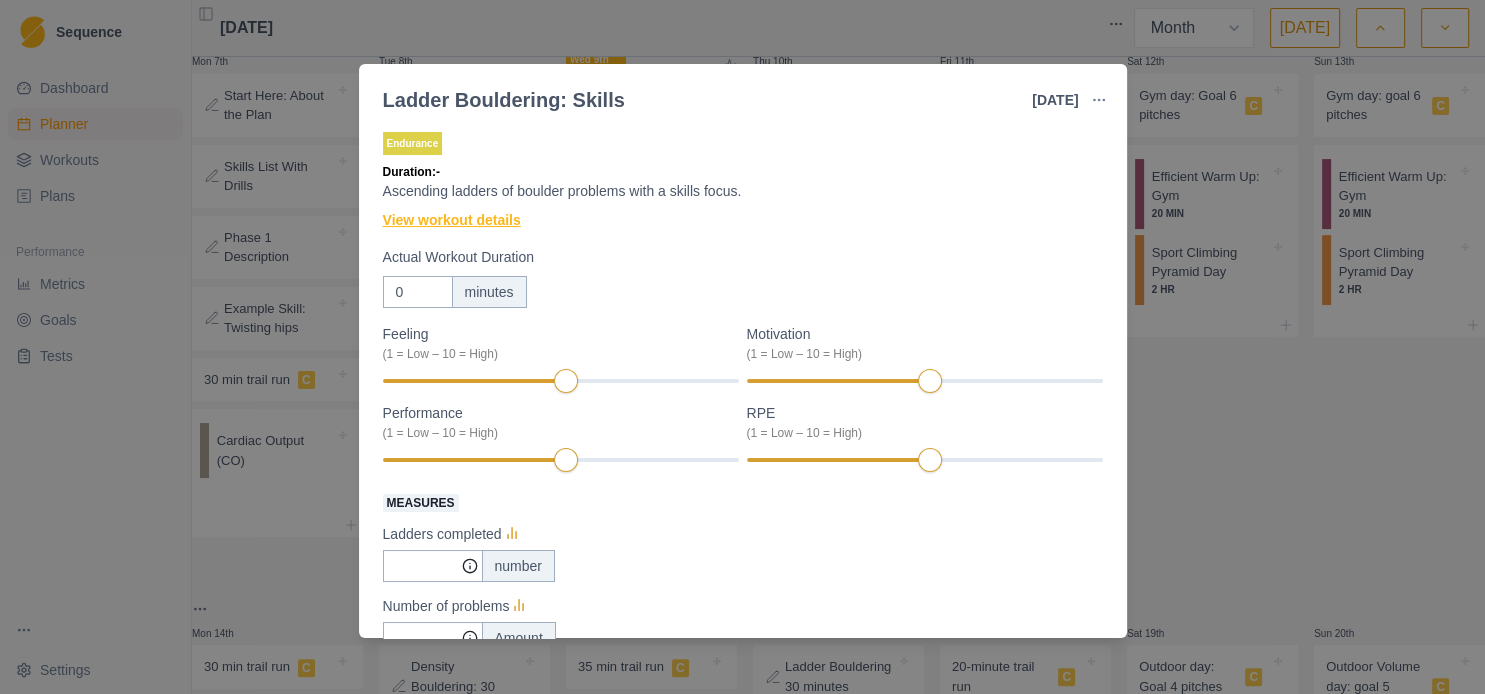 click on "View workout details" at bounding box center (452, 220) 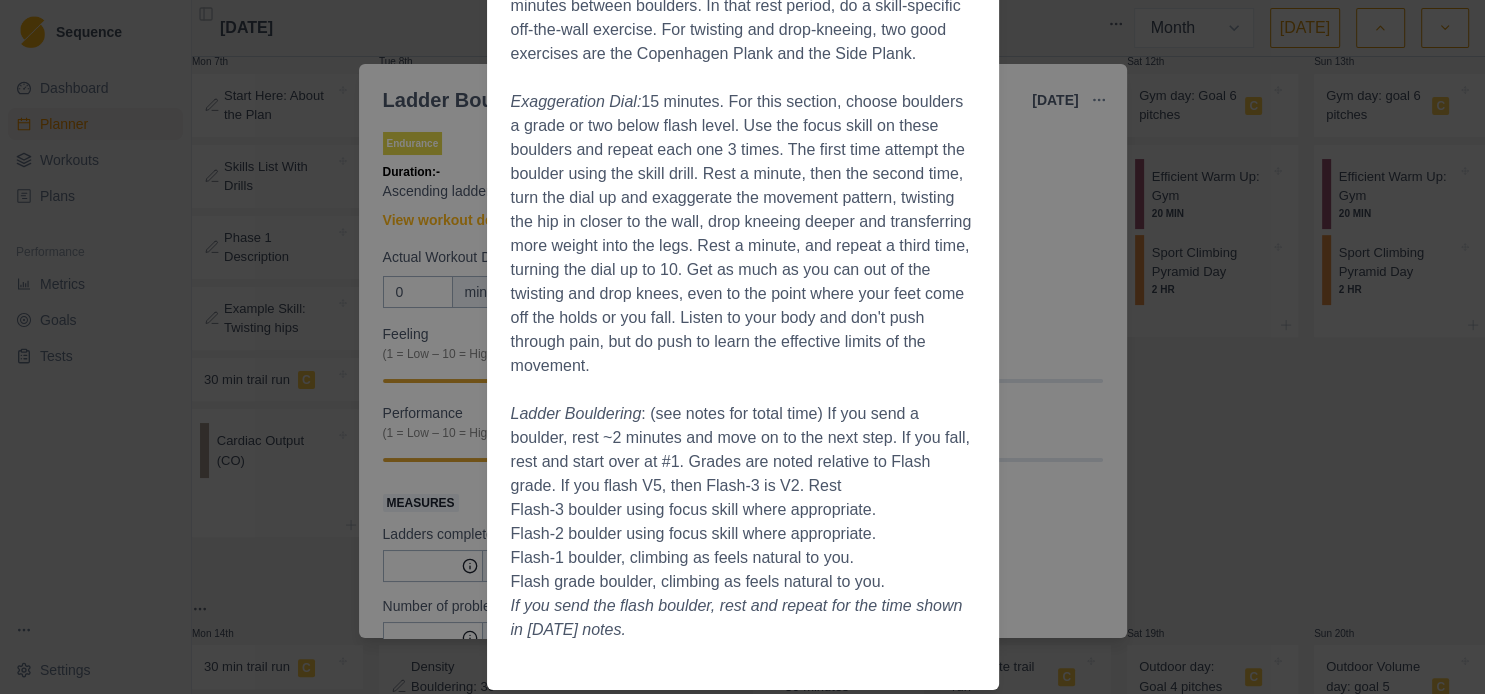 scroll, scrollTop: 533, scrollLeft: 0, axis: vertical 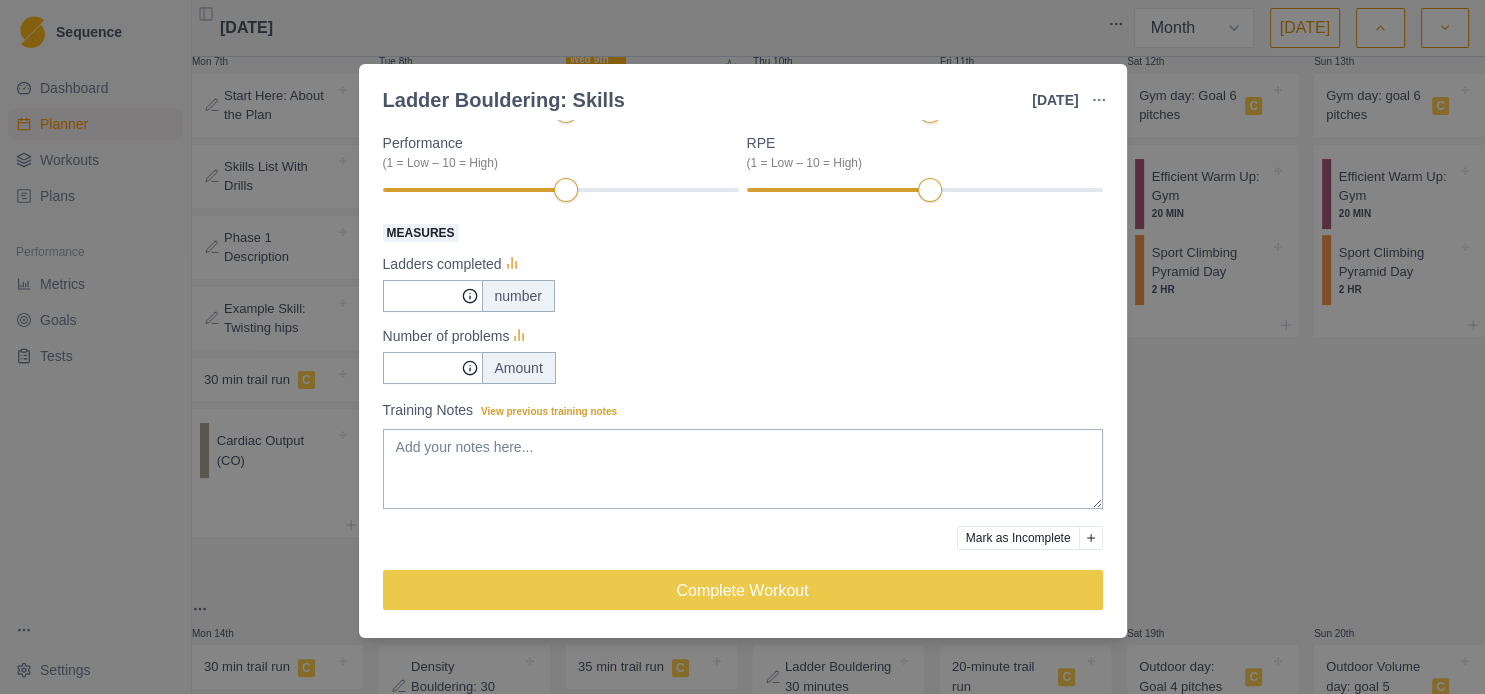 click on "Ladder Bouldering: Skills [DATE] Link To Goal View Workout Metrics Edit Original Workout Reschedule Workout Remove From Schedule Endurance Duration:  - Ascending ladders of boulder problems with a skills focus. View workout details Actual Workout Duration 0 minutes Feeling (1 = Low – 10 = High) Motivation (1 = Low – 10 = High) Performance (1 = Low – 10 = High) RPE (1 = Low – 10 = High) Measures Ladders completed number Number of problems Amount Training Notes View previous training notes Mark as Incomplete Complete Workout" at bounding box center [742, 347] 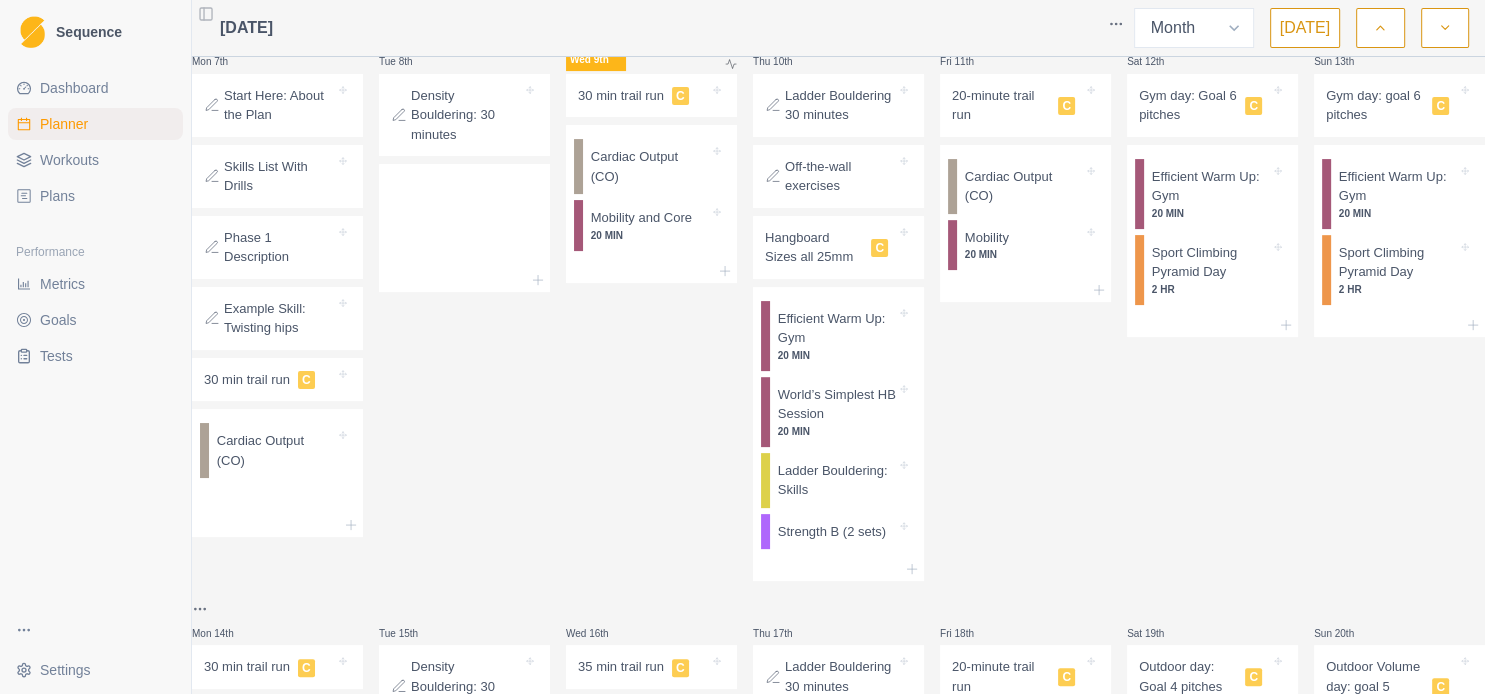 click on "Sat 12th Gym day: Goal 6 pitches C Efficient Warm Up: Gym 20 MIN Sport Climbing Pyramid Day 2 HR" at bounding box center [1212, 304] 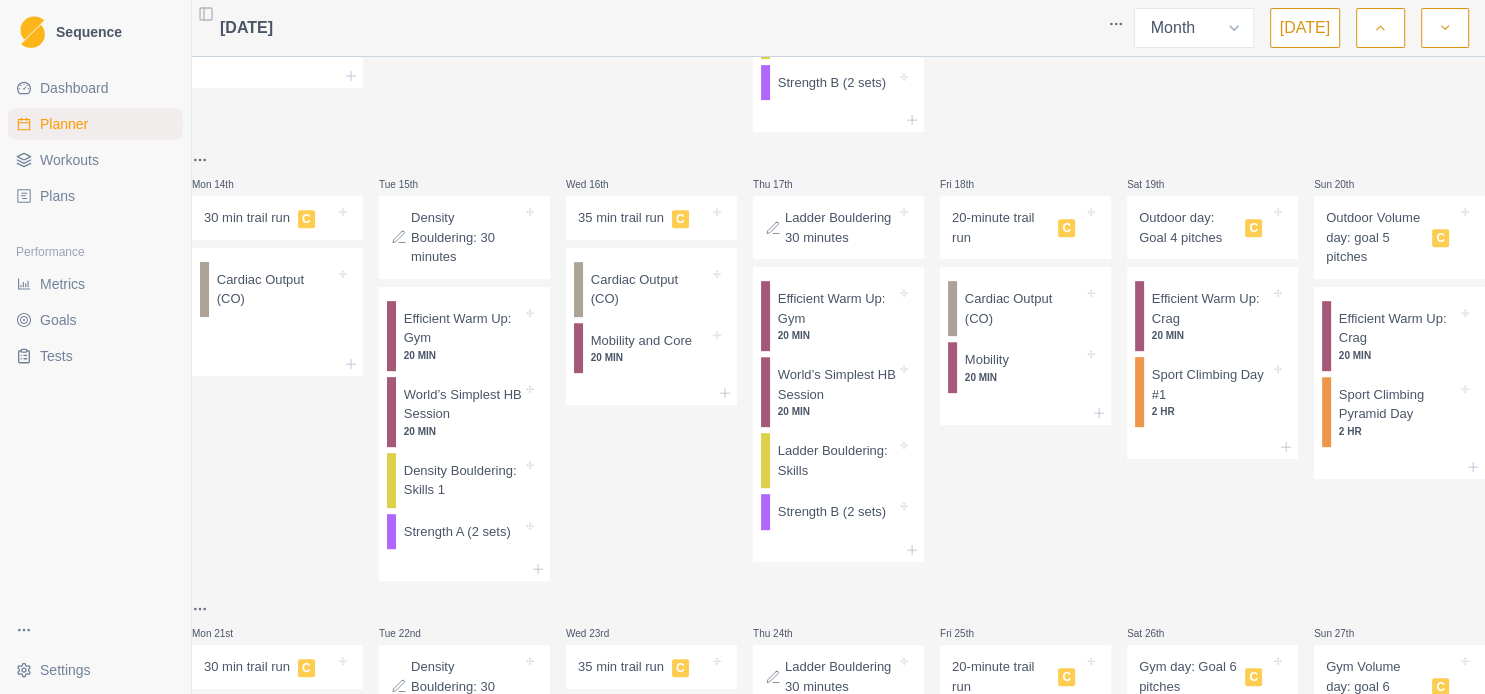 scroll, scrollTop: 941, scrollLeft: 0, axis: vertical 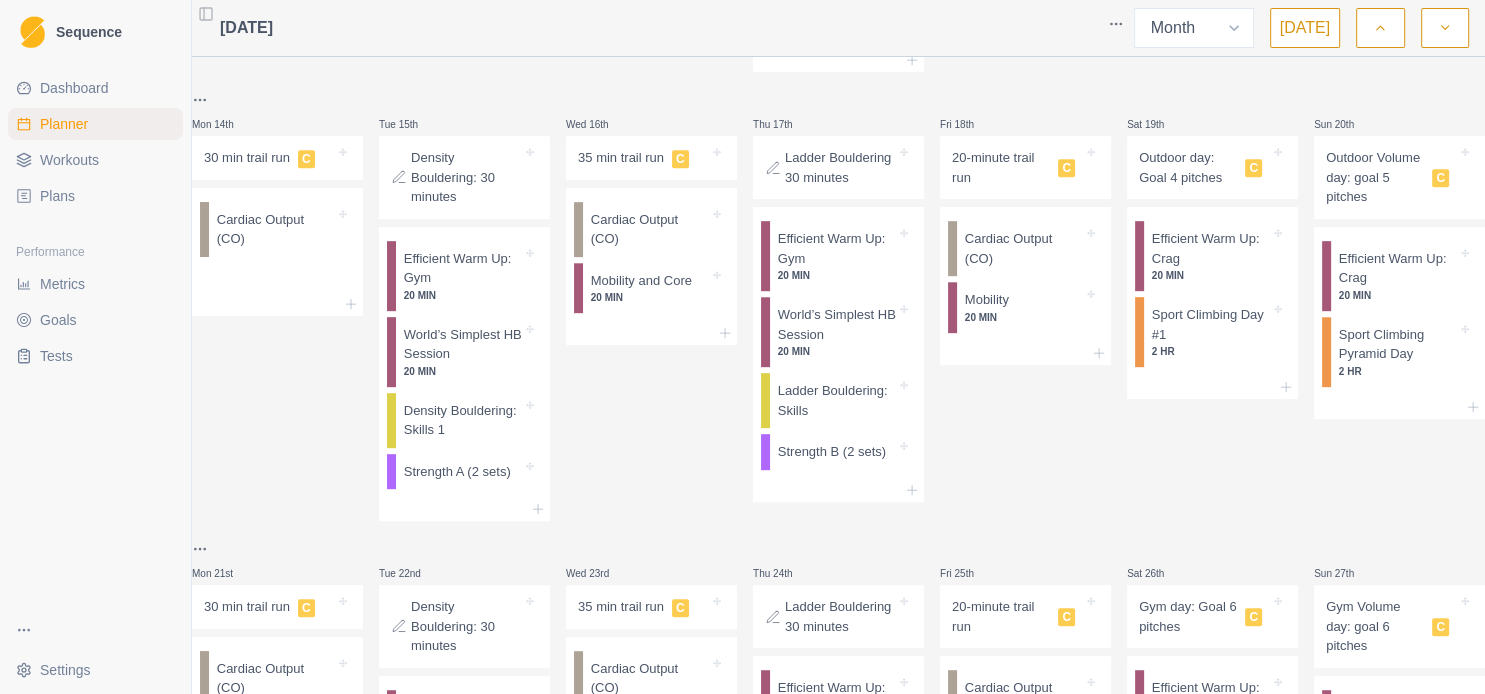 click on "Outdoor day: Goal 4 pitches" at bounding box center [1188, 167] 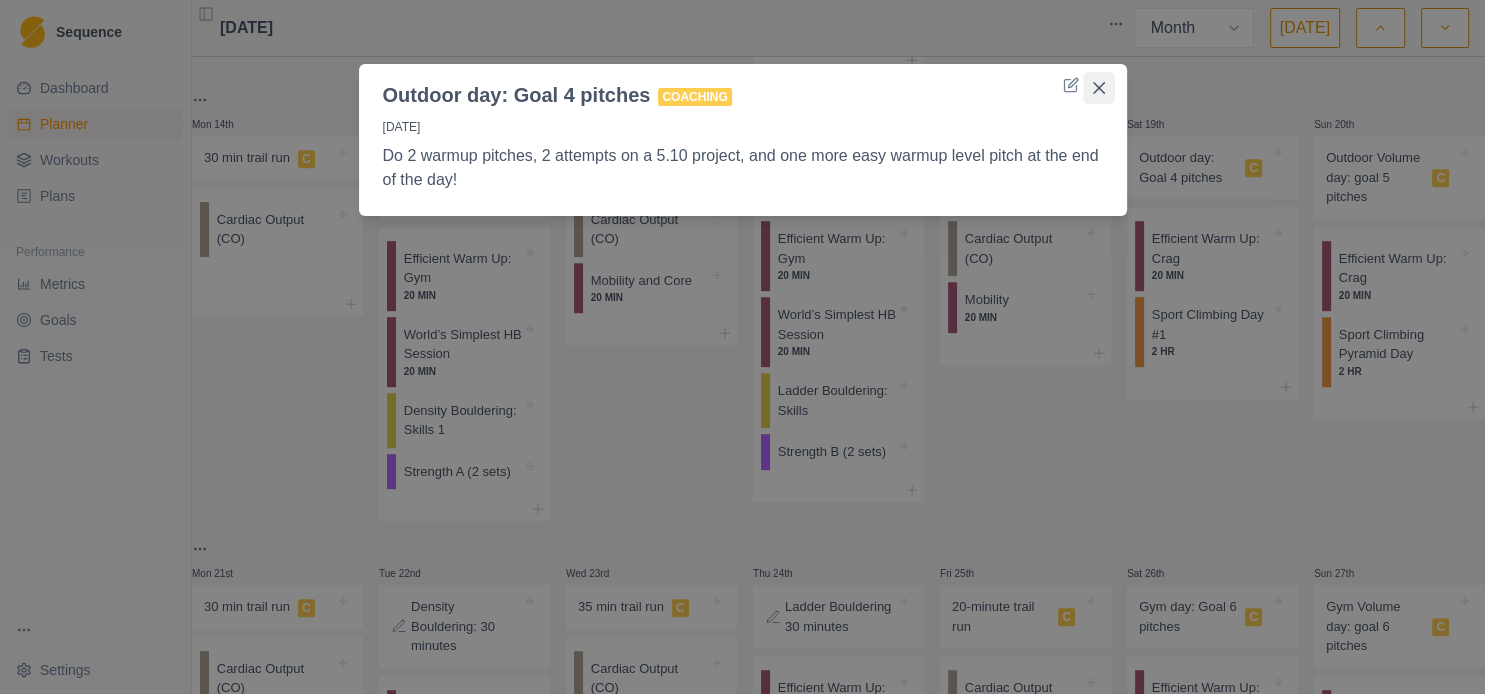 click 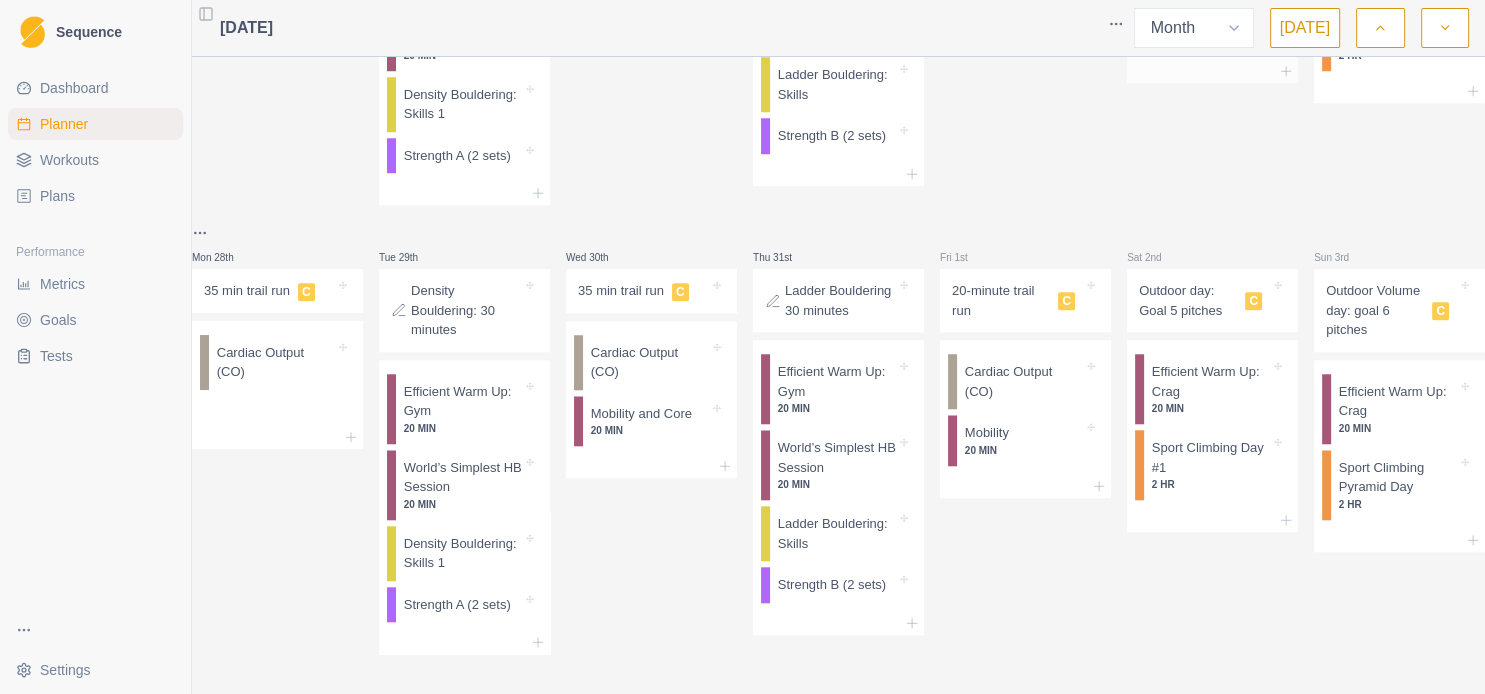 scroll, scrollTop: 1805, scrollLeft: 0, axis: vertical 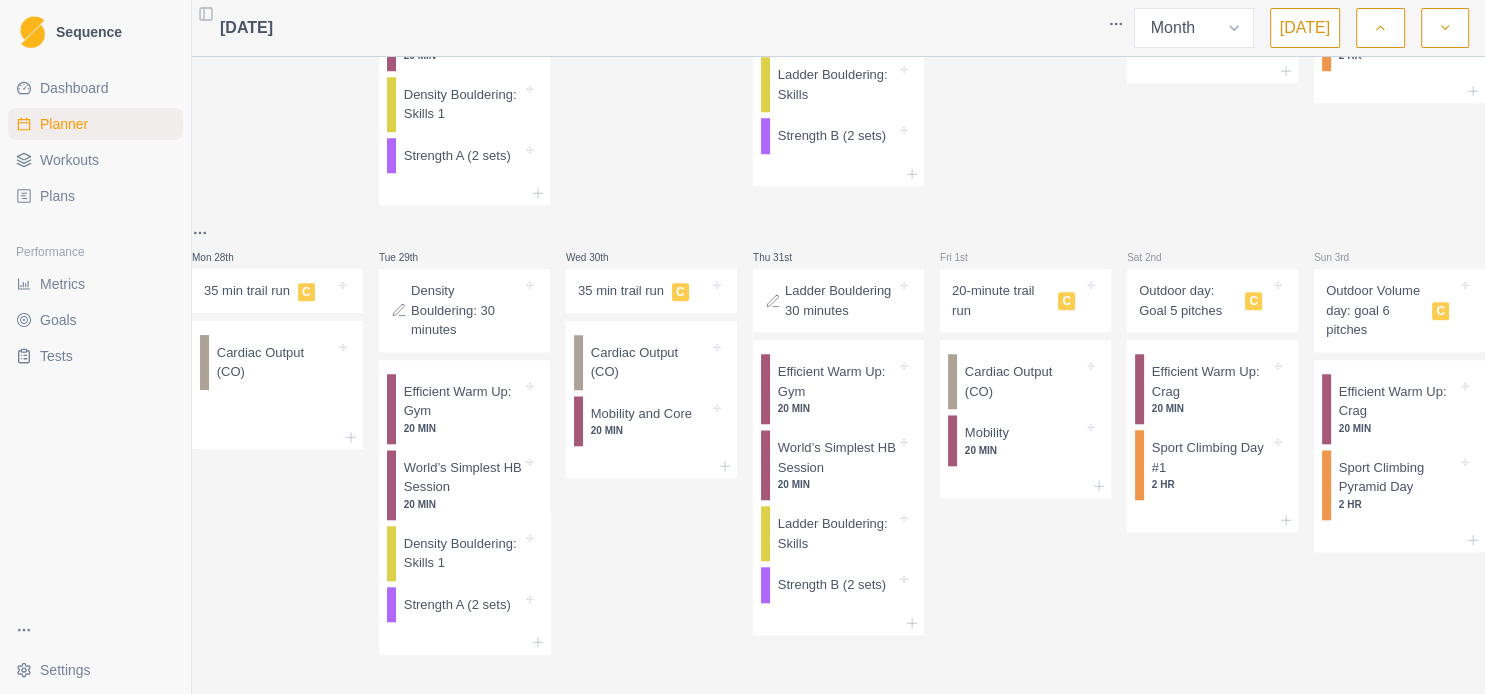 click on "Week 4: [US_STATE] Mon 30th Start Here: About the Plan Weekly Schedule Workload Variation Light Cardio 1 HR Mobility 20 MIN Tue 1st World’s Simplest HB Session 4 MIN Strength E (Base Strength 2) 40 MIN Wed 2nd Weather or Work Efficient Warm Up: In-season 20 MIN Focus Journal 2 MIN Sport Climbing Pyramid Day 2 HR Thu 3rd HB Note C World’s Simplest HB Session 20 MIN Strength E (Base Strength 2) 1 HR Fri 4th Mobility 30 MIN Sat 5th Sun 6th Mon 7th Start Here: About the Plan Skills List With Drills Phase 1 Description Example Skill: Twisting hips 30 min  trail run C Cardiac Output (CO) Tue 8th Density Bouldering: 30 minutes  Wed 9th 30 min trail run C Cardiac Output (CO) Mobility and Core  20 MIN Thu 10th Ladder Bouldering 30 minutes Off-the-wall exercises Hangboard Sizes all 25mm C Efficient Warm Up: Gym 20 MIN World’s Simplest HB Session 20 MIN Ladder Bouldering: Skills Strength B (2 sets) Fri 11th 20-minute trail run C Cardiac Output (CO) Mobility 20 MIN Sat 12th Gym day: Goal 6 pitches C 20 MIN 2 HR C C C" at bounding box center [838, -493] 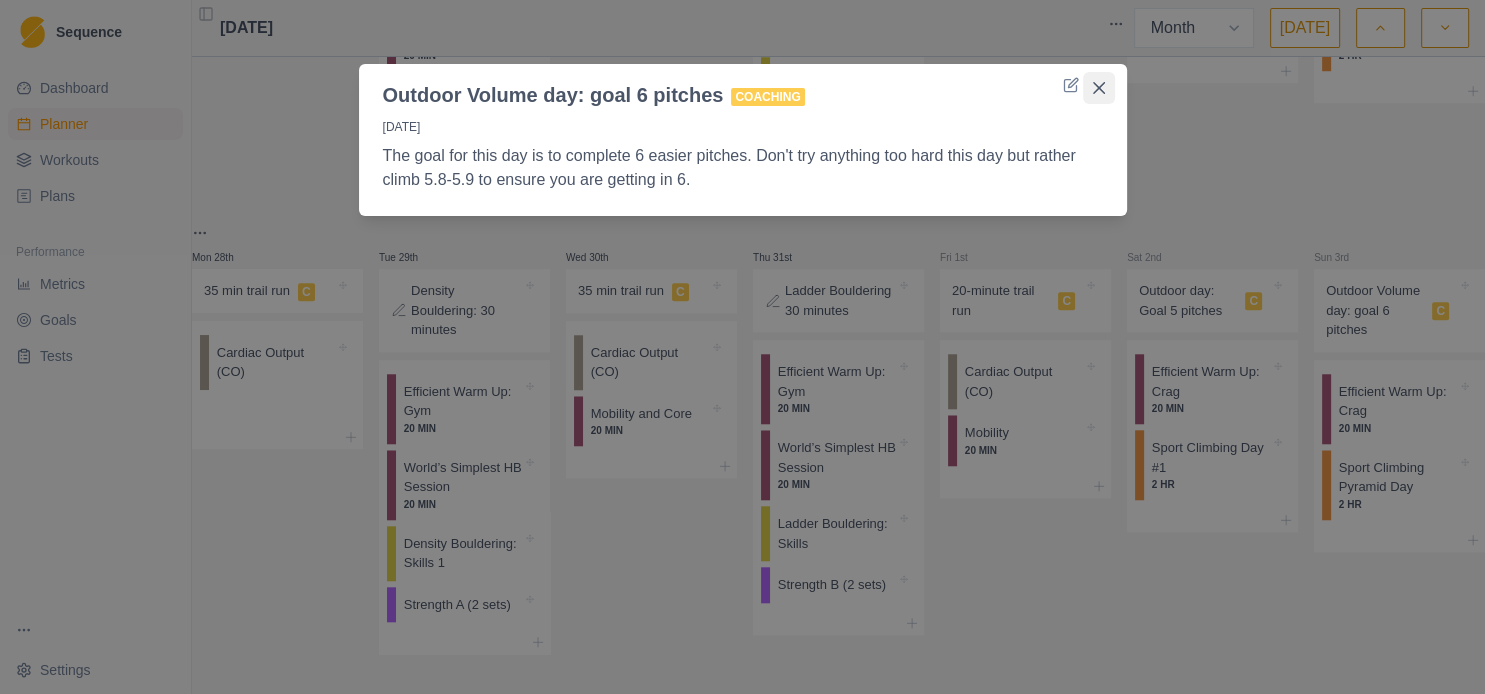 click 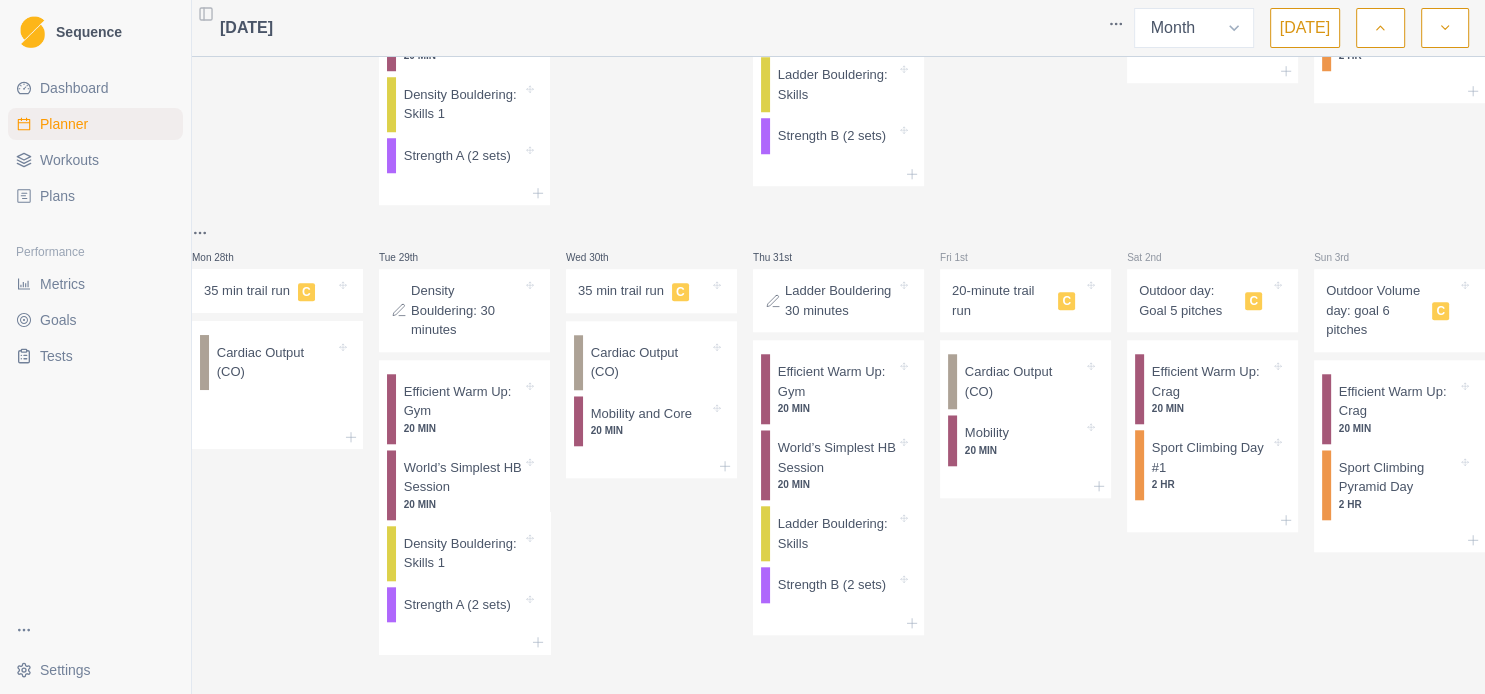 click on "Outdoor day: Goal 5 pitches" at bounding box center [1188, 300] 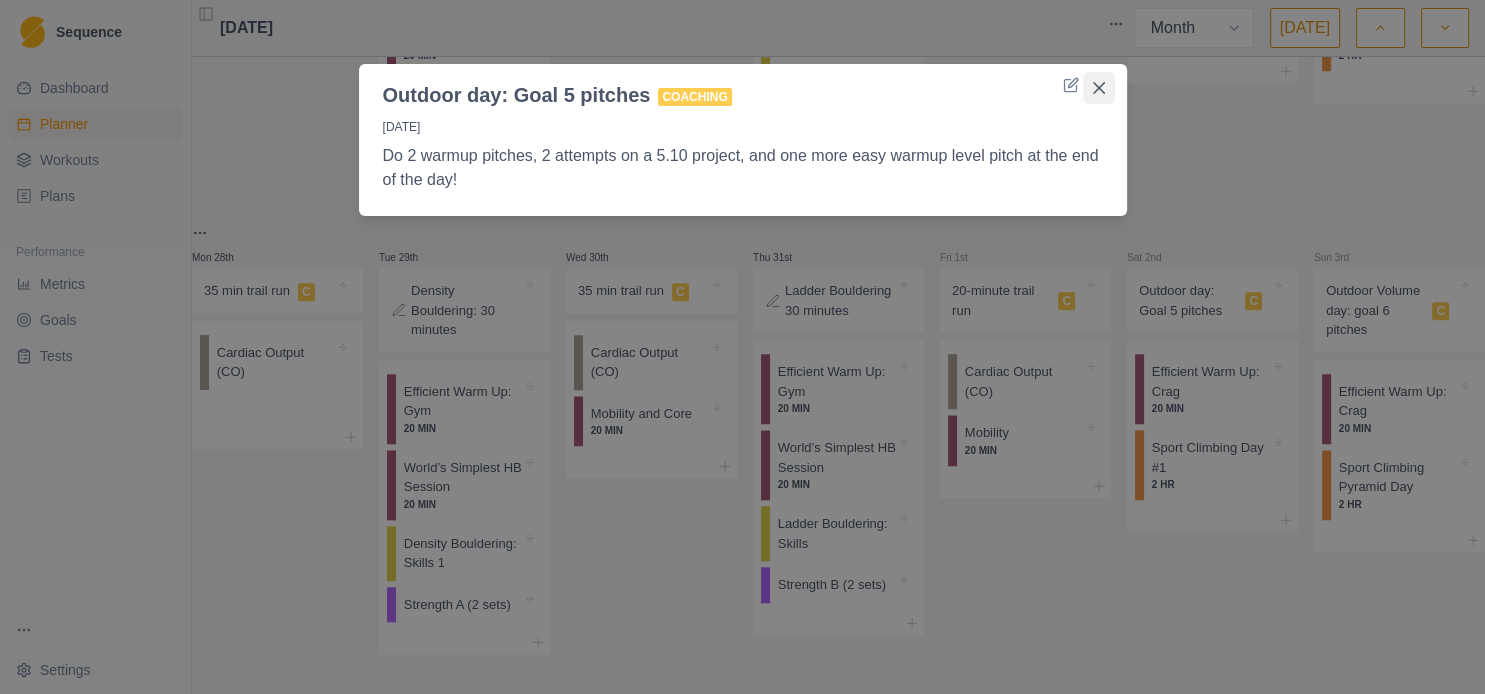 click at bounding box center [1099, 88] 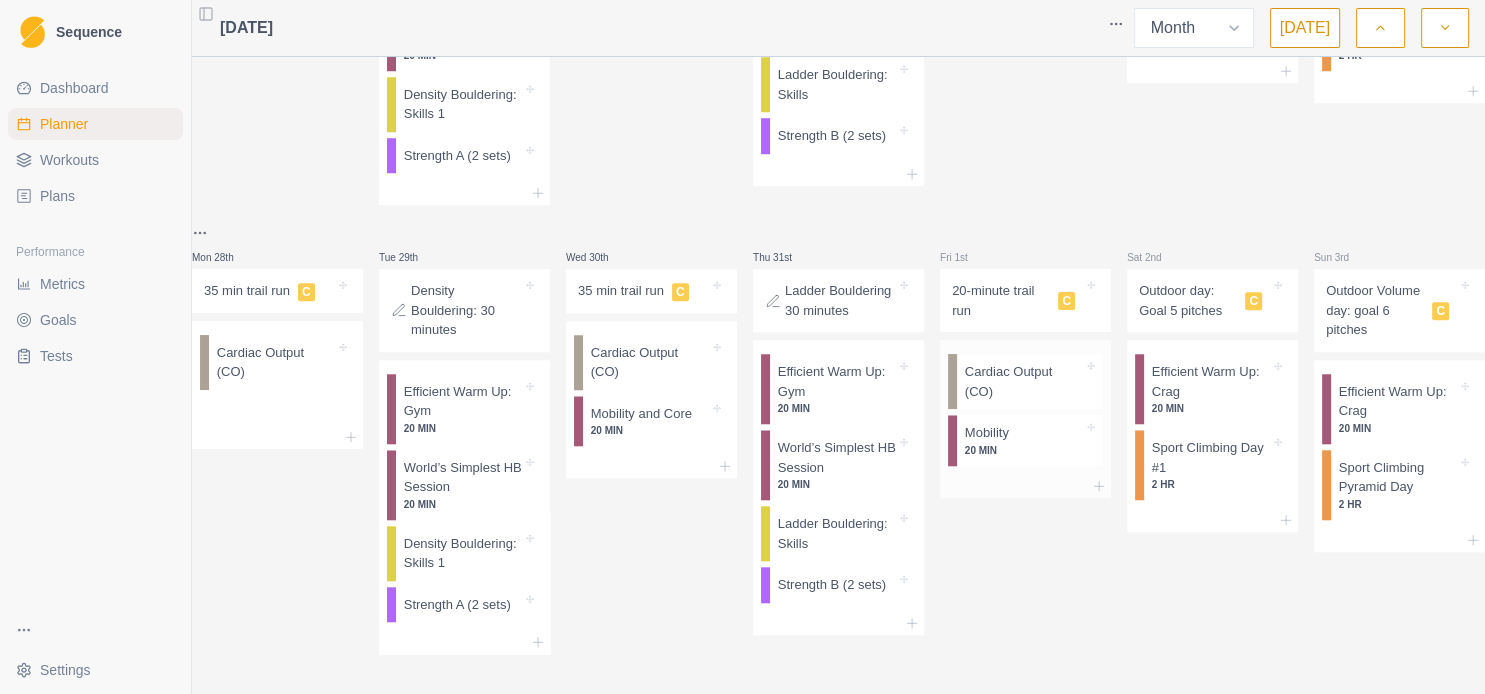 scroll, scrollTop: 1805, scrollLeft: 0, axis: vertical 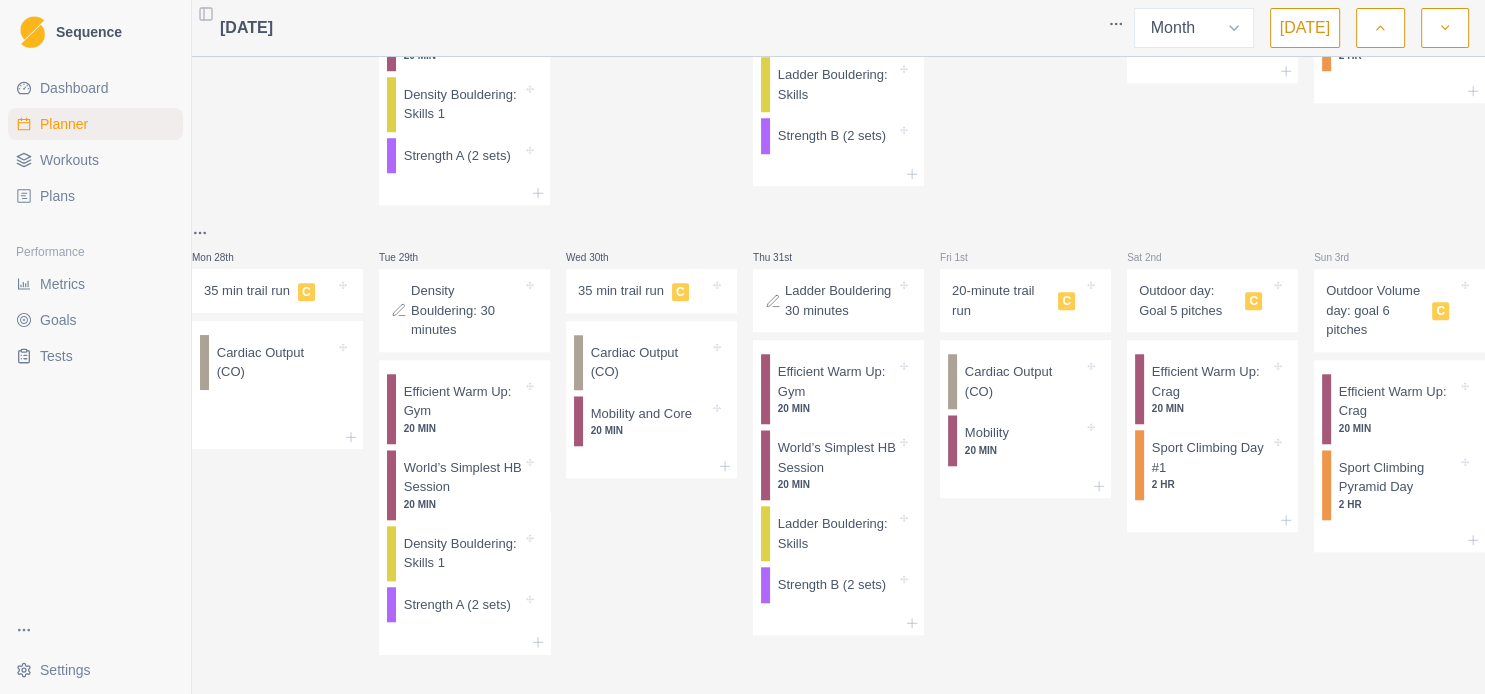 click on "Outdoor day: Goal 5 pitches" at bounding box center [1188, 300] 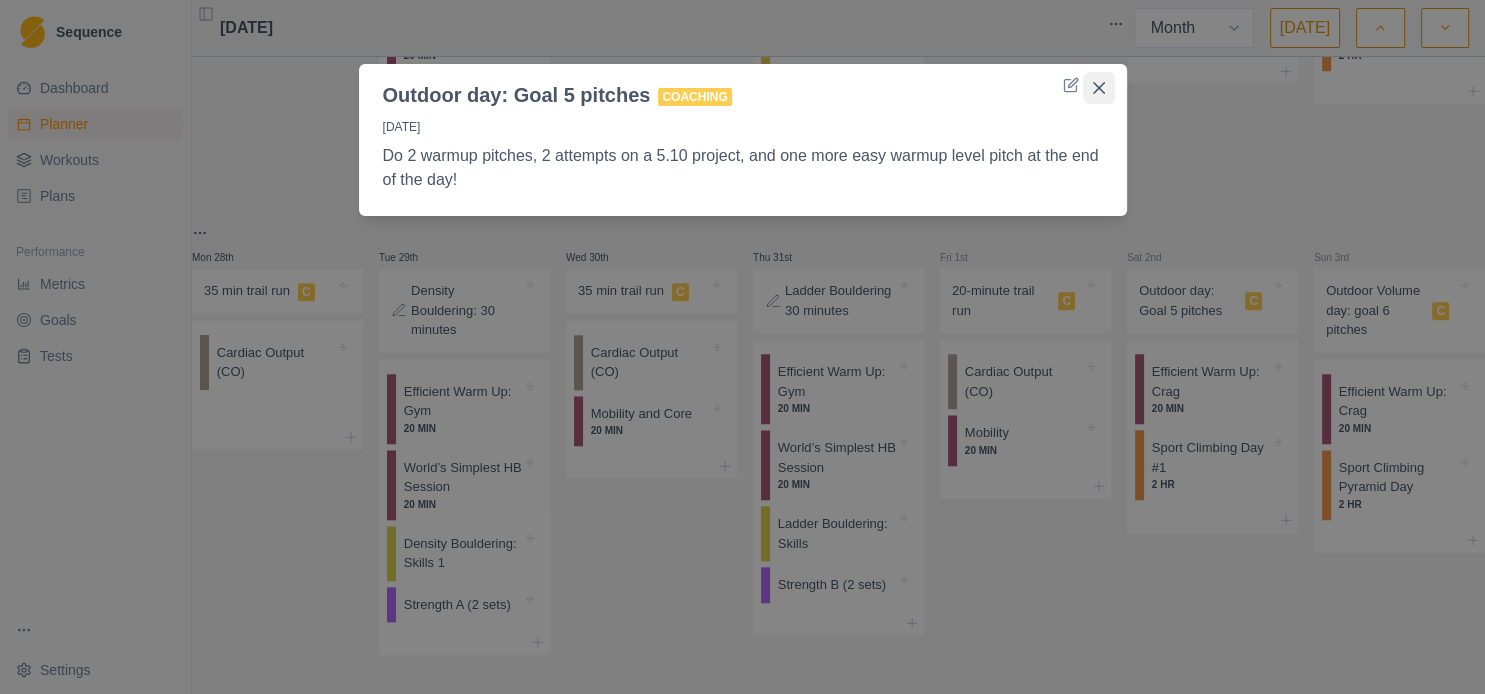 click at bounding box center (1099, 88) 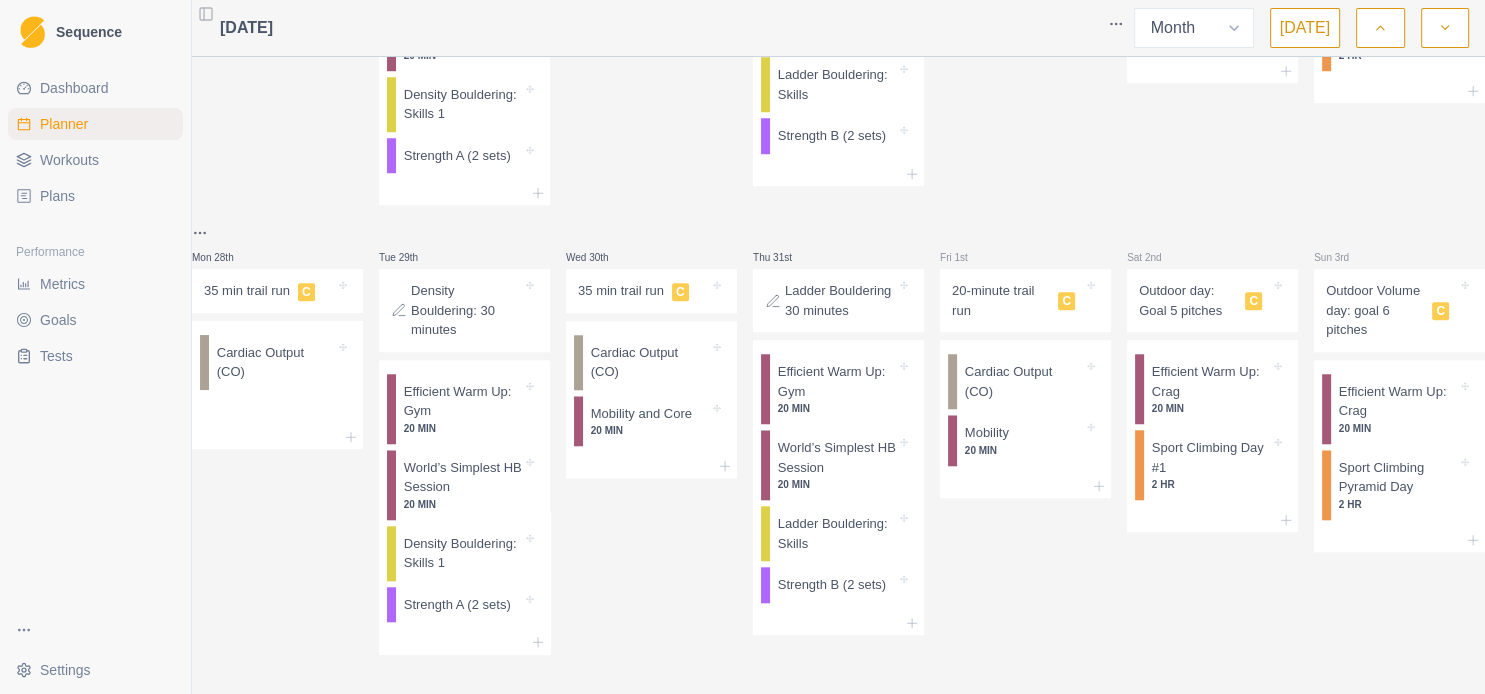 click on "Sat 2nd Outdoor day: Goal 5 pitches C Efficient Warm Up: Crag 20 MIN Sport Climbing Day #1 2 HR" at bounding box center [1212, 437] 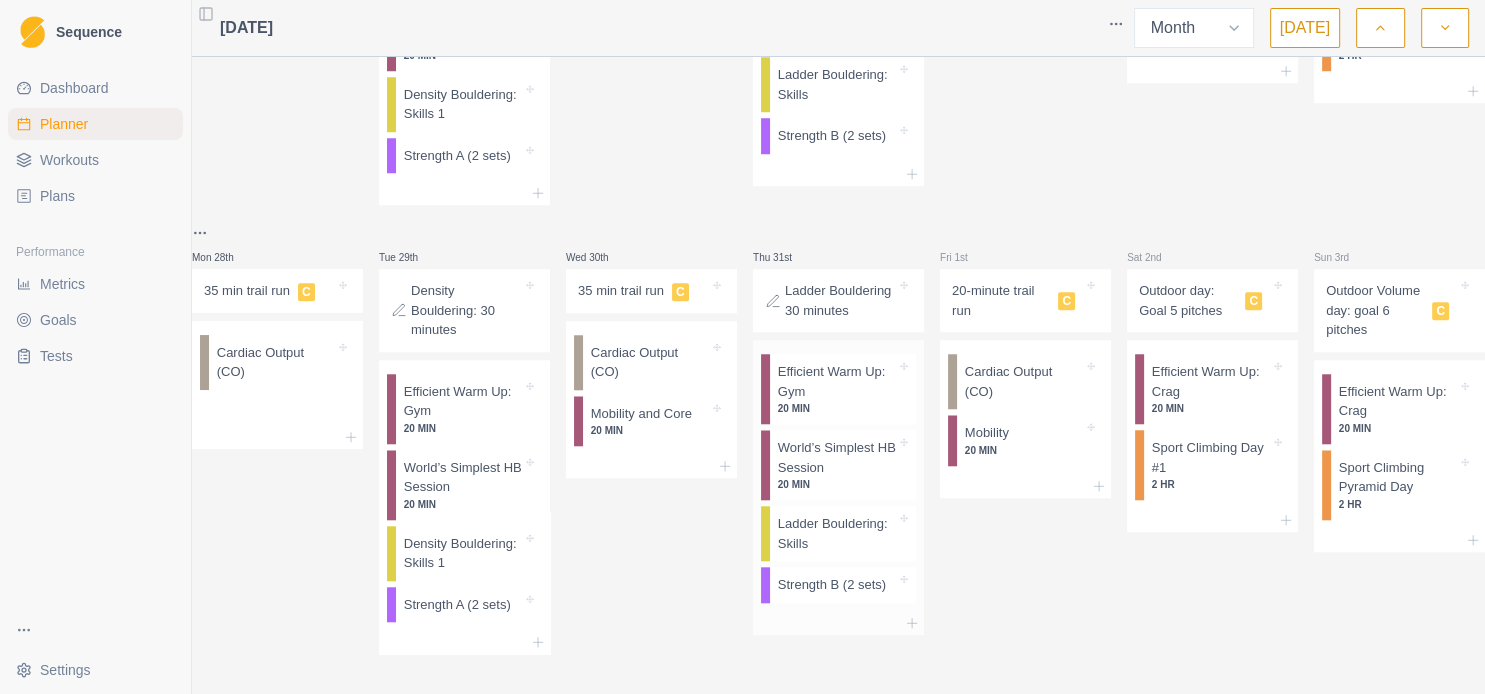 click on "Ladder Bouldering: Skills" at bounding box center [837, 533] 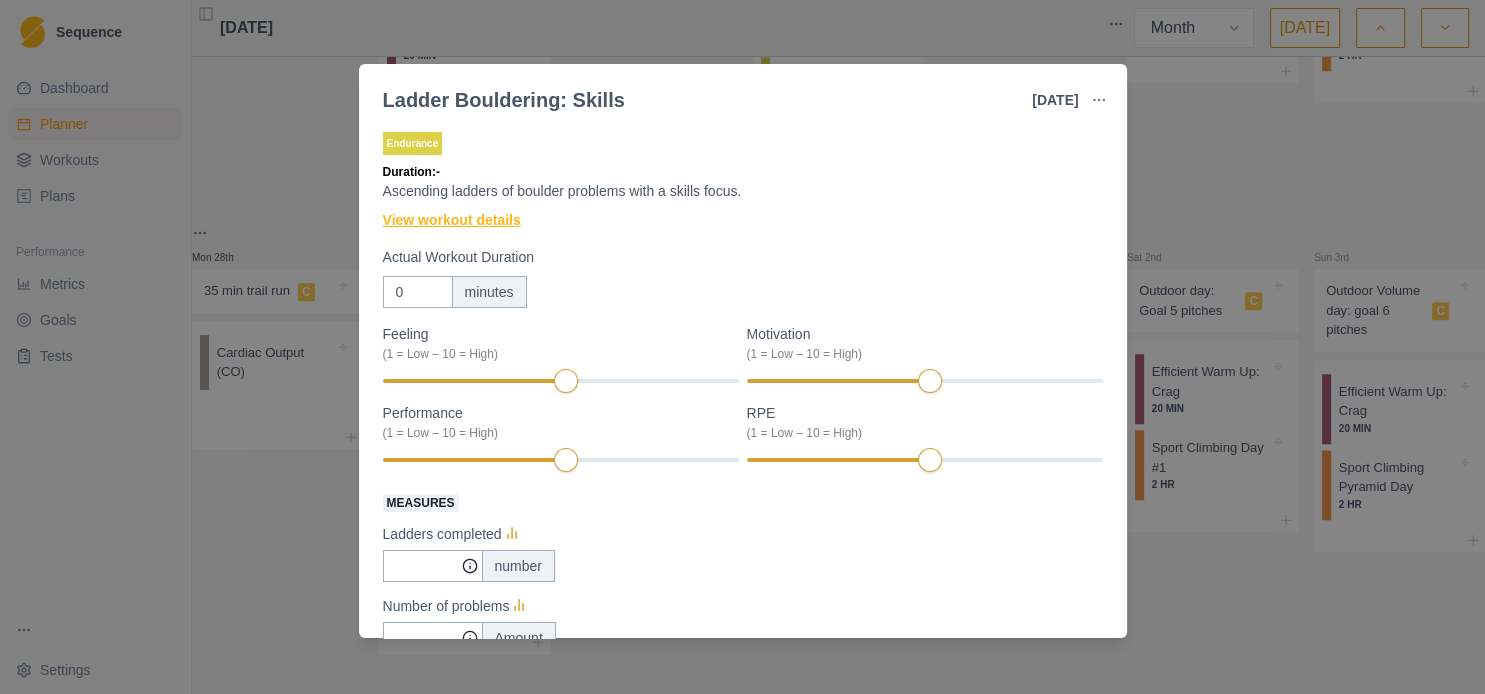 click on "View workout details" at bounding box center [452, 220] 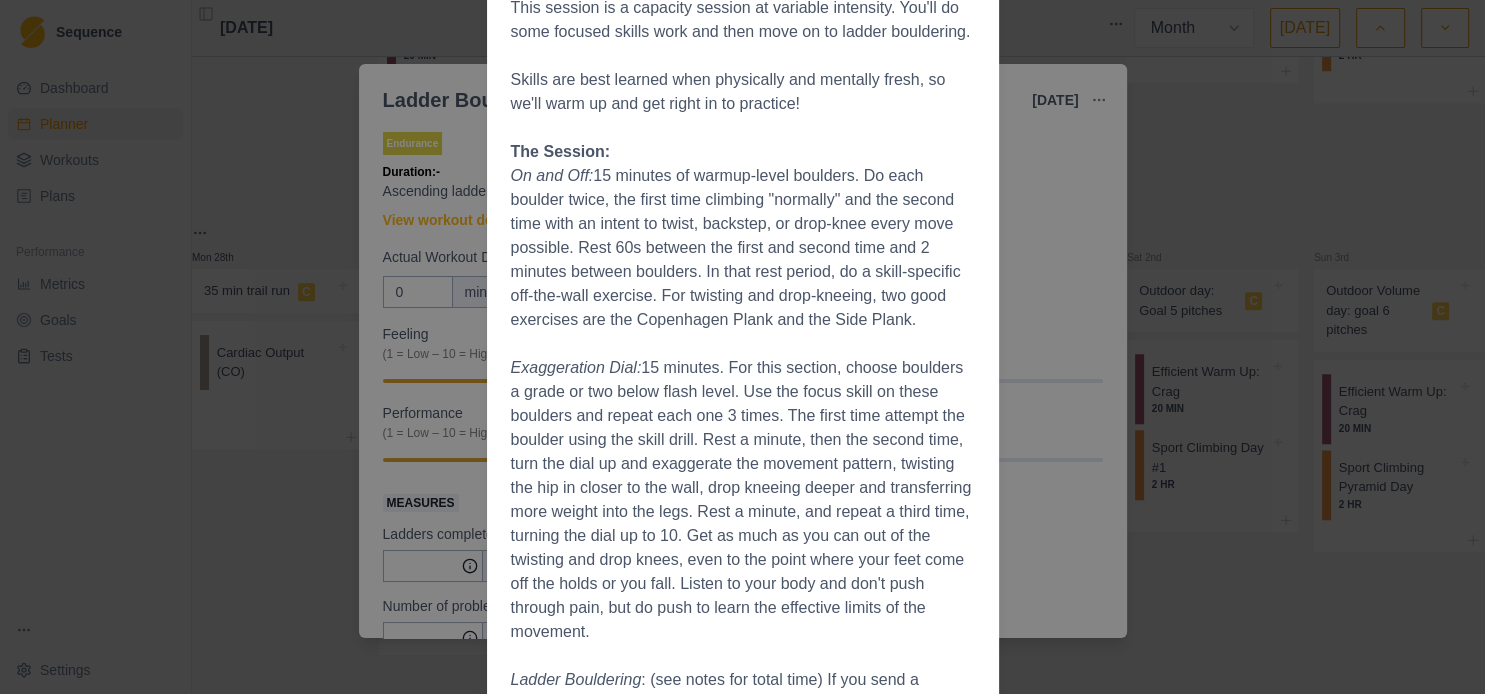 scroll, scrollTop: 432, scrollLeft: 0, axis: vertical 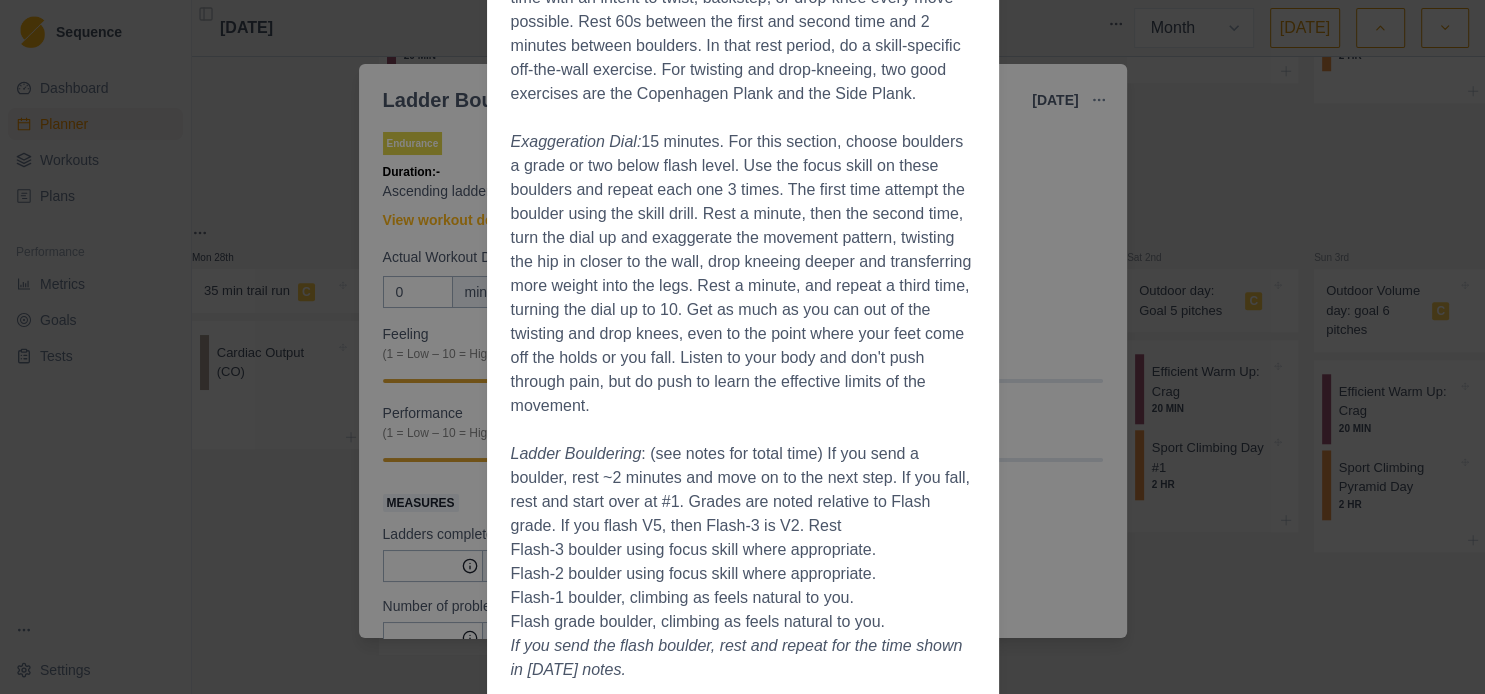 click on "Workout Details Overview This session is a capacity session at variable intensity. You'll do some focused skills work and then move on to ladder bouldering. Skills are best learned when physically and mentally fresh, so we'll warm up and get right in to practice! The Session: On and Off:  15 minutes of warmup-level boulders. Do each boulder twice, the first time climbing "normally" and the second time with an intent to twist, backstep, or drop-knee every move possible. Rest 60s between the first and second time and 2 minutes between boulders. In that rest period, do a skill-specific off-the-wall exercise. For twisting and drop-kneeing, two good exercises are the Copenhagen Plank and the Side Plank. Exaggeration Dial:  Ladder Bouldering : (see notes for total time) If you send a boulder, rest ~2 minutes and move on to the next step. If you fall, rest and start over at #1. Grades are noted relative to Flash grade. If you flash V5, then Flash-3 is V2. Rest Flash-3 boulder using focus skill where appropriate." at bounding box center [742, 347] 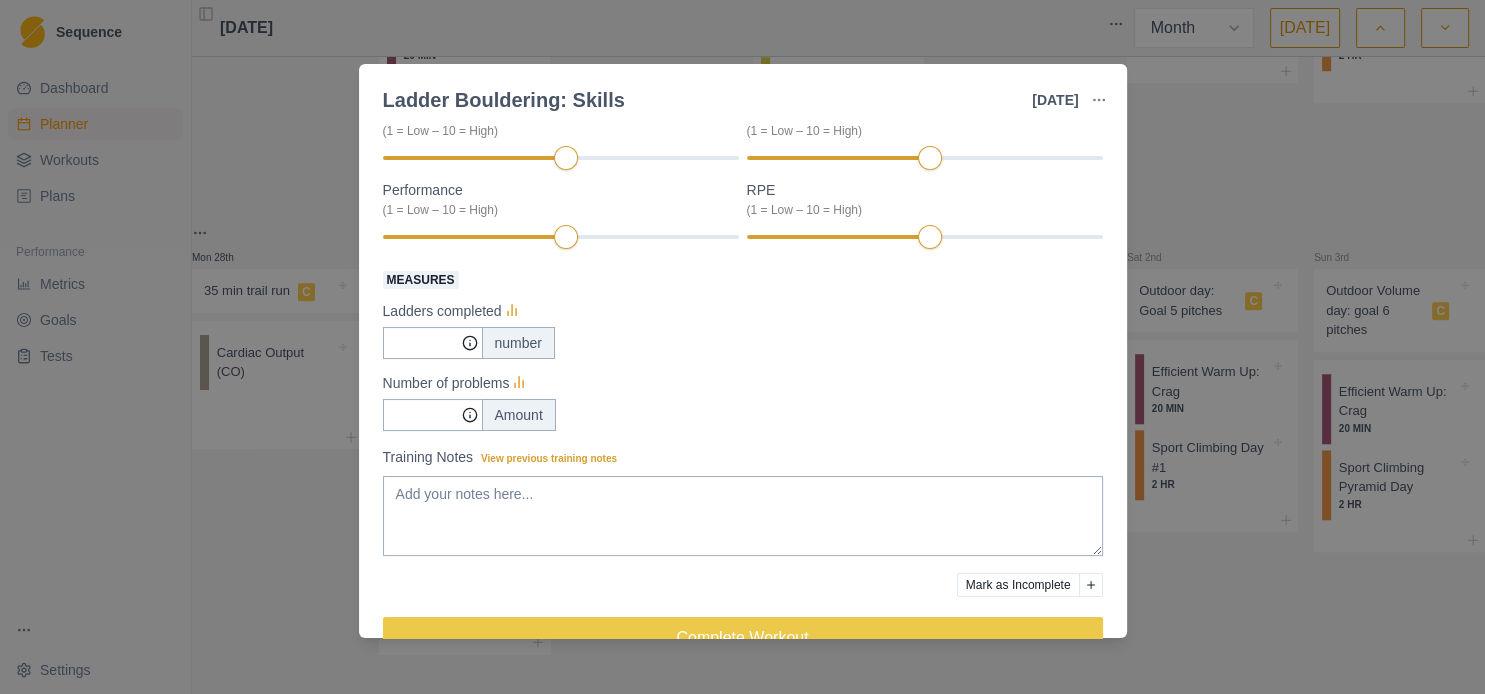 scroll, scrollTop: 273, scrollLeft: 0, axis: vertical 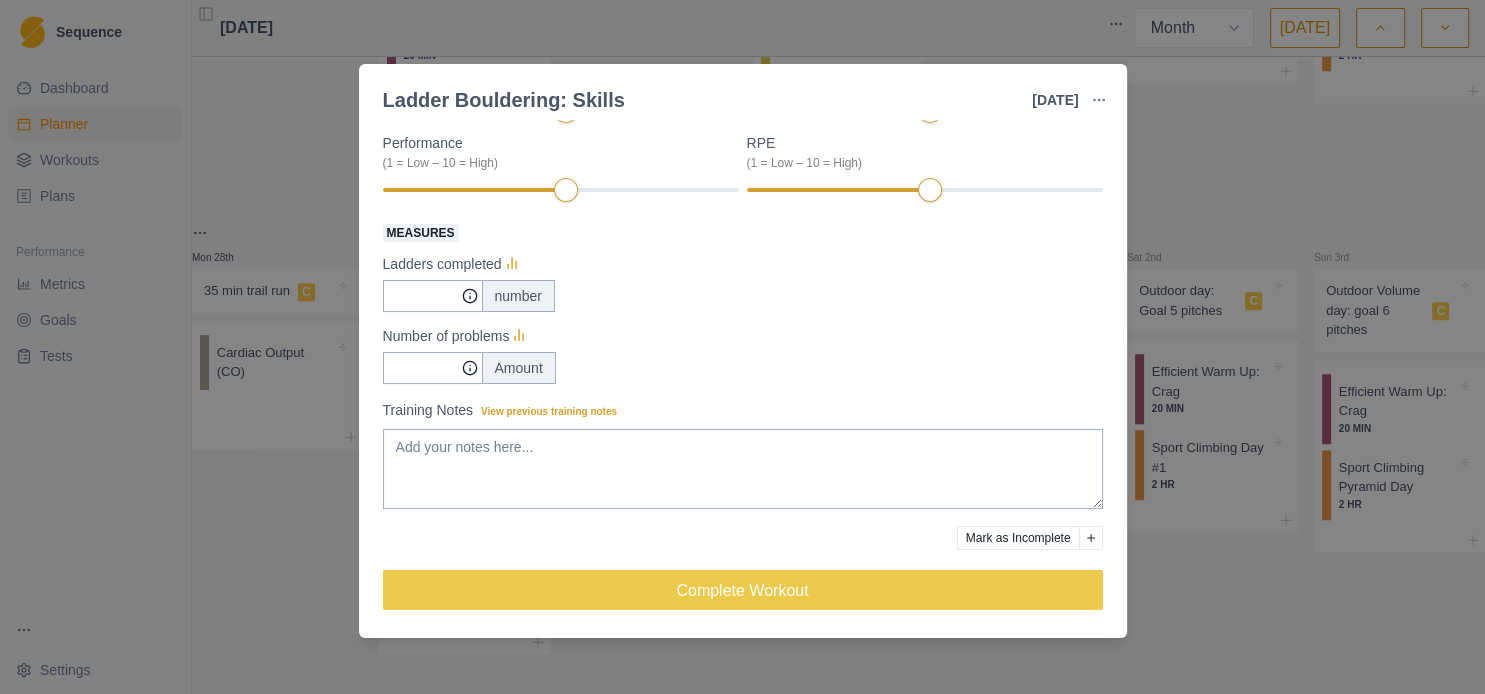 click on "Ladder Bouldering: Skills [DATE] Link To Goal View Workout Metrics Edit Original Workout Reschedule Workout Remove From Schedule Endurance Duration:  - Ascending ladders of boulder problems with a skills focus. View workout details Actual Workout Duration 0 minutes Feeling (1 = Low – 10 = High) Motivation (1 = Low – 10 = High) Performance (1 = Low – 10 = High) RPE (1 = Low – 10 = High) Measures Ladders completed number Number of problems Amount Training Notes View previous training notes Mark as Incomplete Complete Workout" at bounding box center [742, 347] 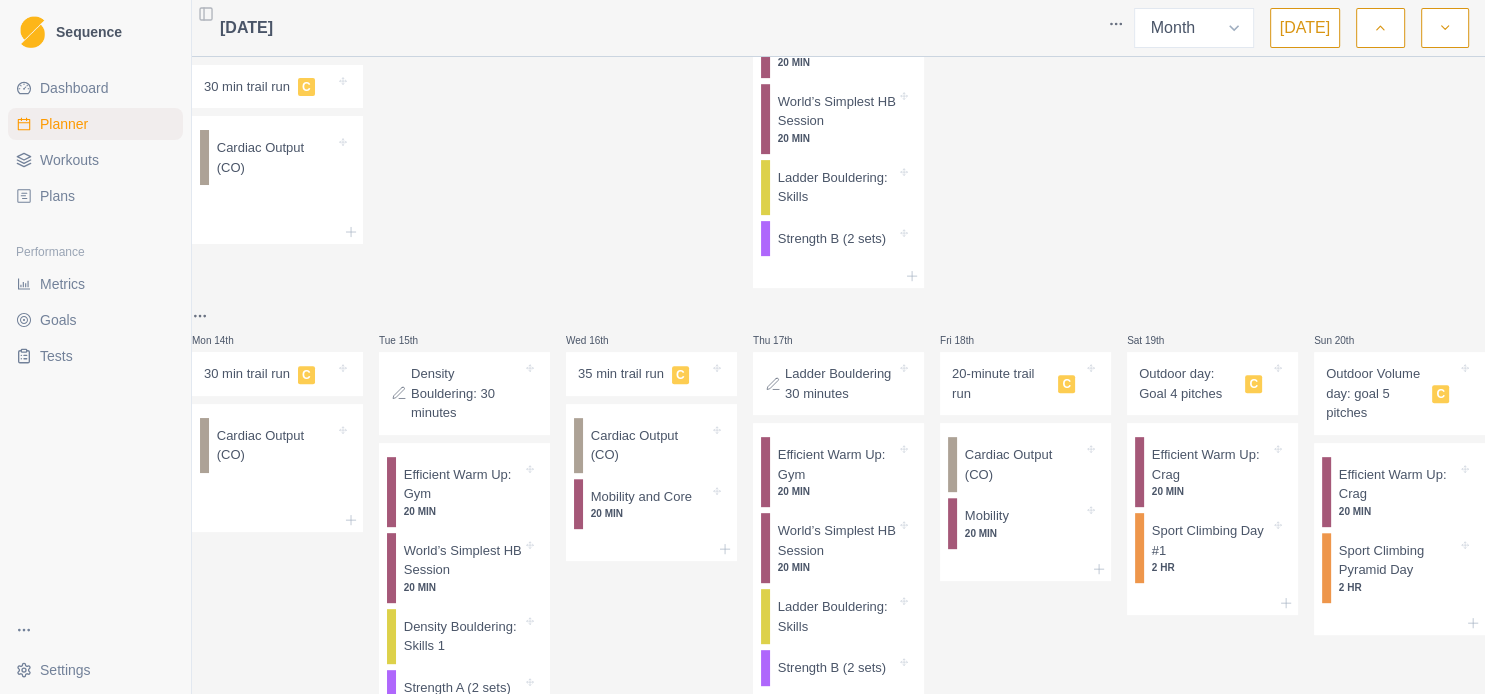scroll, scrollTop: 941, scrollLeft: 0, axis: vertical 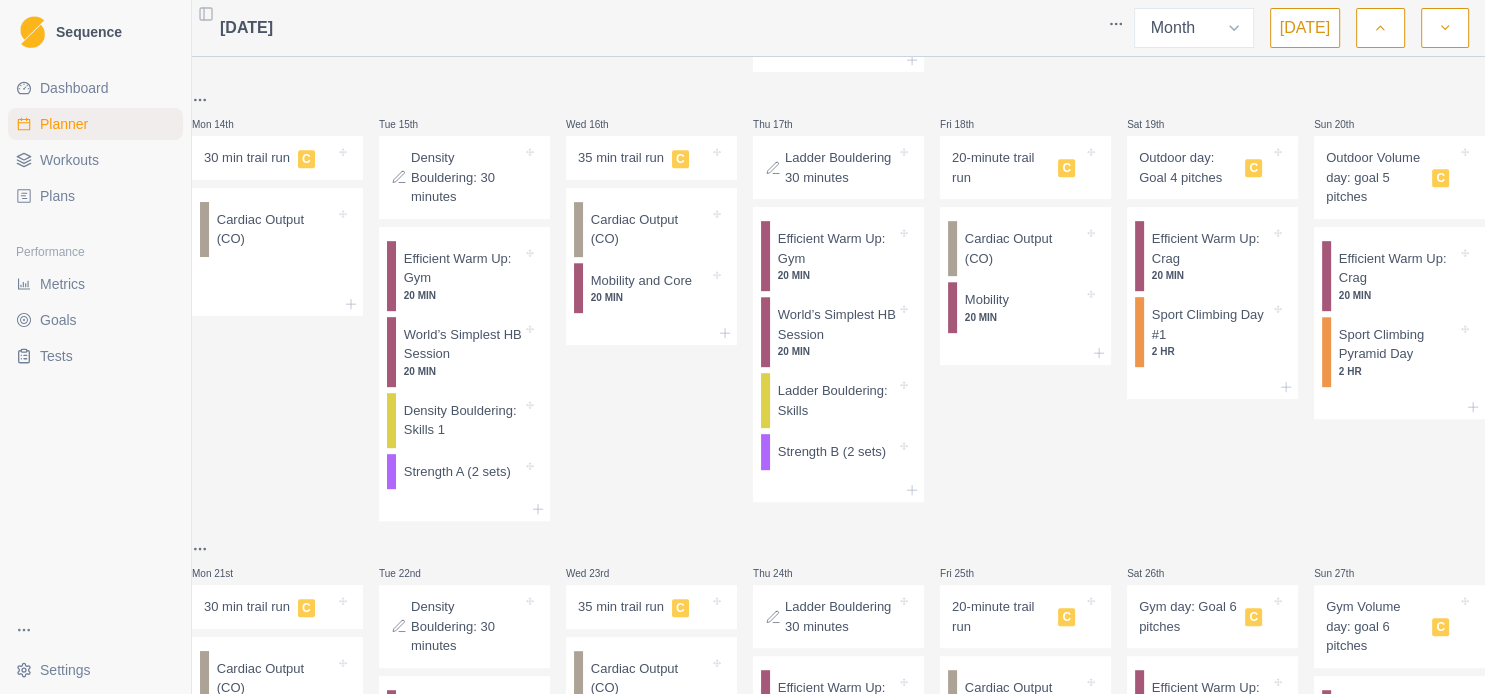 click on "Sequence Dashboard Planner Workouts Plans Performance Metrics Goals Tests Settings Toggle Sidebar [DATE] Week Month [DATE] Week 4: [US_STATE] Mon 30th Start Here: About the Plan Weekly Schedule Workload Variation Light Cardio 1 HR Mobility 20 MIN Tue 1st World’s Simplest HB Session 4 MIN Strength E (Base Strength 2) 40 MIN Wed 2nd Weather or Work Efficient Warm Up: In-season 20 MIN Focus Journal 2 MIN Sport Climbing Pyramid Day 2 HR Thu 3rd HB Note C World’s Simplest HB Session 20 MIN Strength E (Base Strength 2) 1 HR Fri 4th Mobility 30 MIN Sat 5th Sun 6th Mon 7th Start Here: About the Plan Skills List With Drills Phase 1 Description Example Skill: Twisting hips 30 min  trail run C Cardiac Output (CO) Tue 8th Density Bouldering: 30 minutes  Wed 9th 30 min trail run C Cardiac Output (CO) Mobility and Core  20 MIN Thu 10th Ladder Bouldering 30 minutes Off-the-wall exercises Hangboard Sizes all 25mm C Efficient Warm Up: Gym 20 MIN World’s Simplest HB Session 20 MIN Strength B (2 sets) C C" at bounding box center [742, 347] 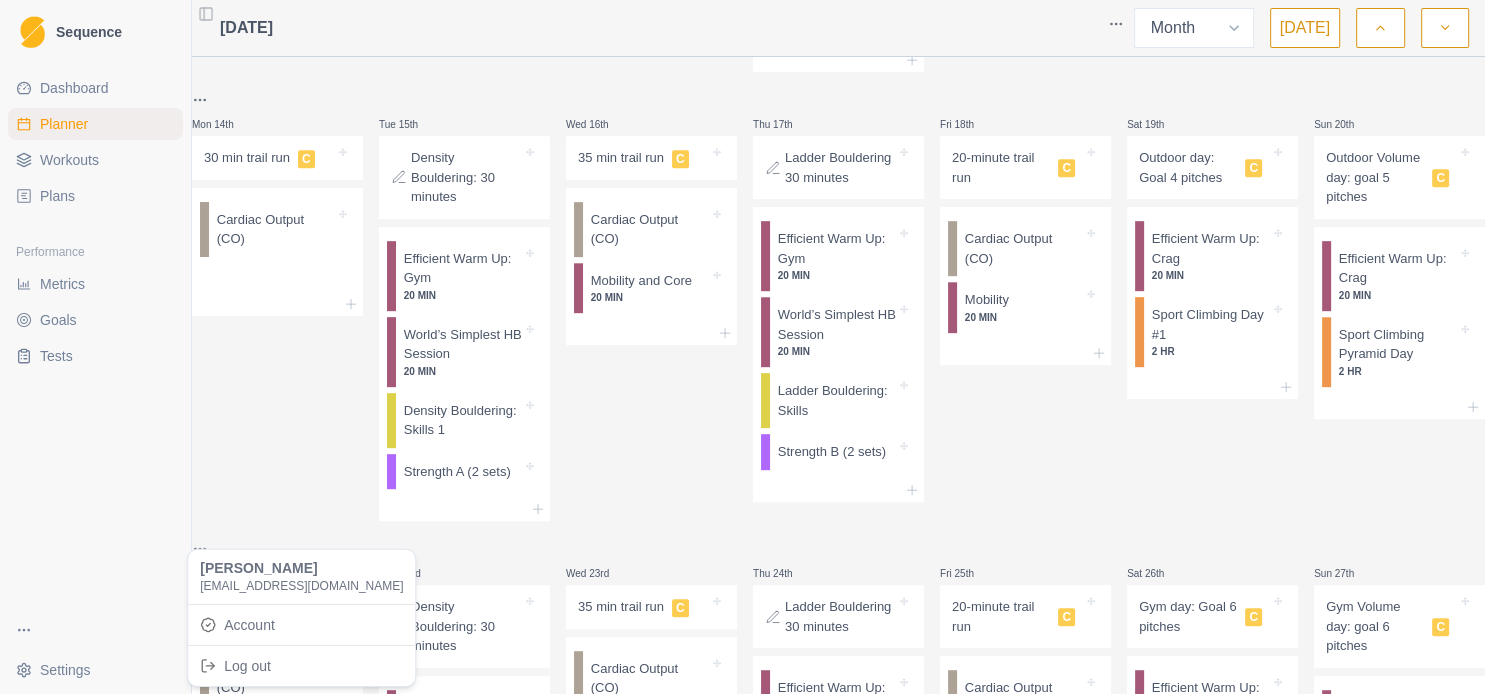 scroll, scrollTop: 941, scrollLeft: 0, axis: vertical 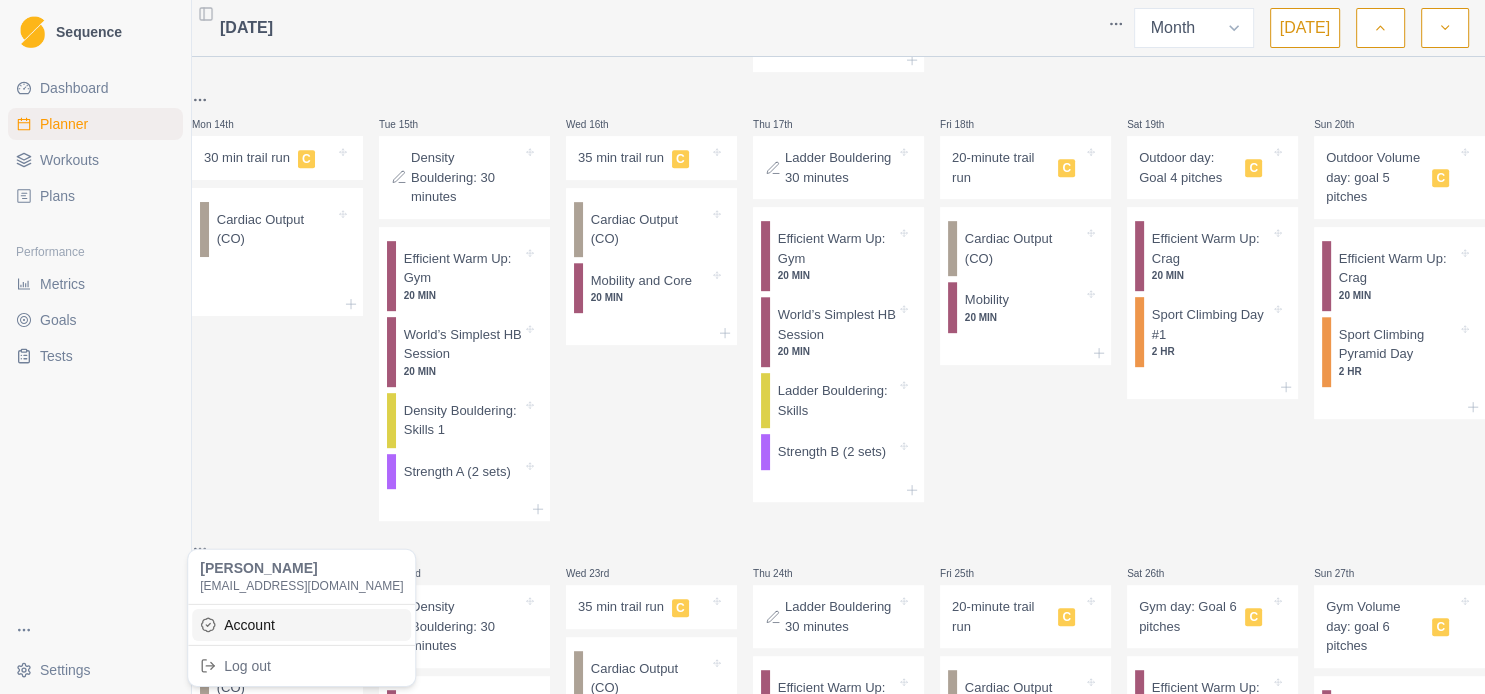 click on "Account" at bounding box center (301, 624) 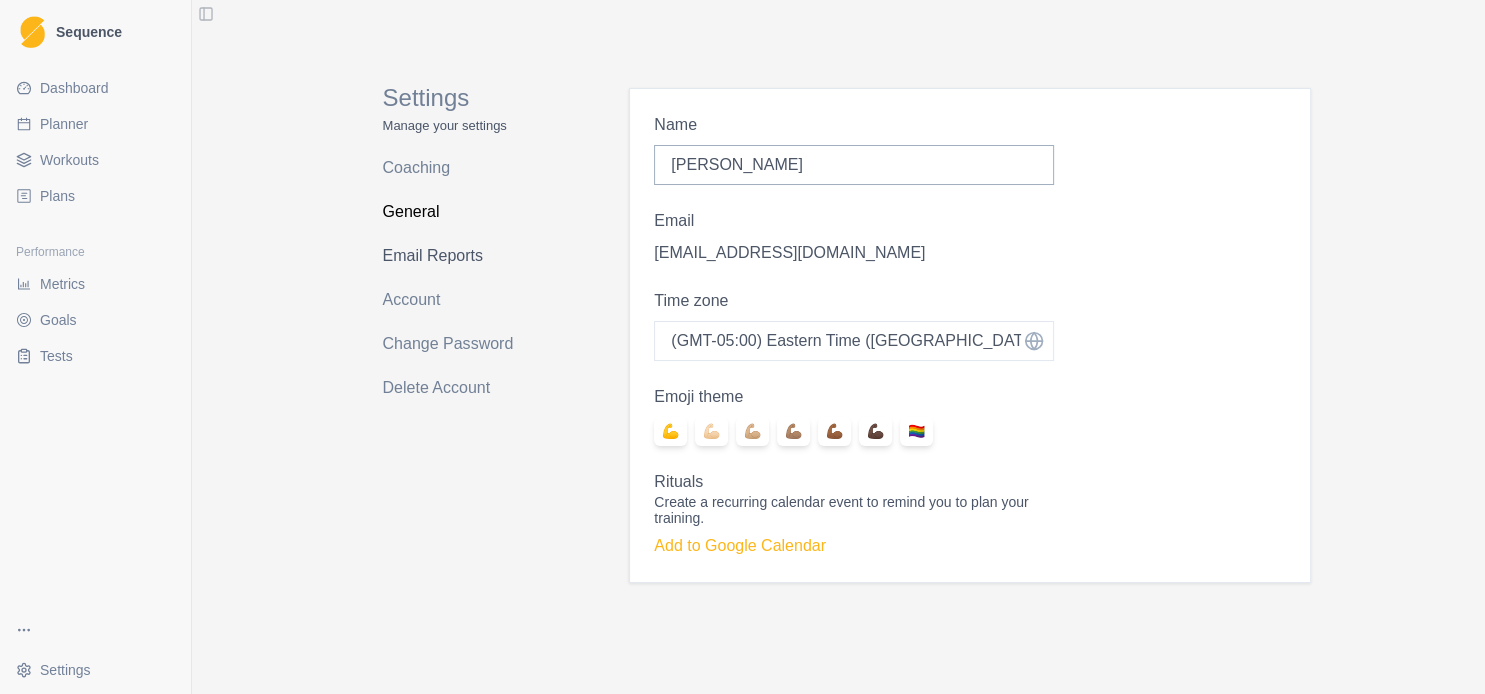 click on "Email Reports" at bounding box center (462, 256) 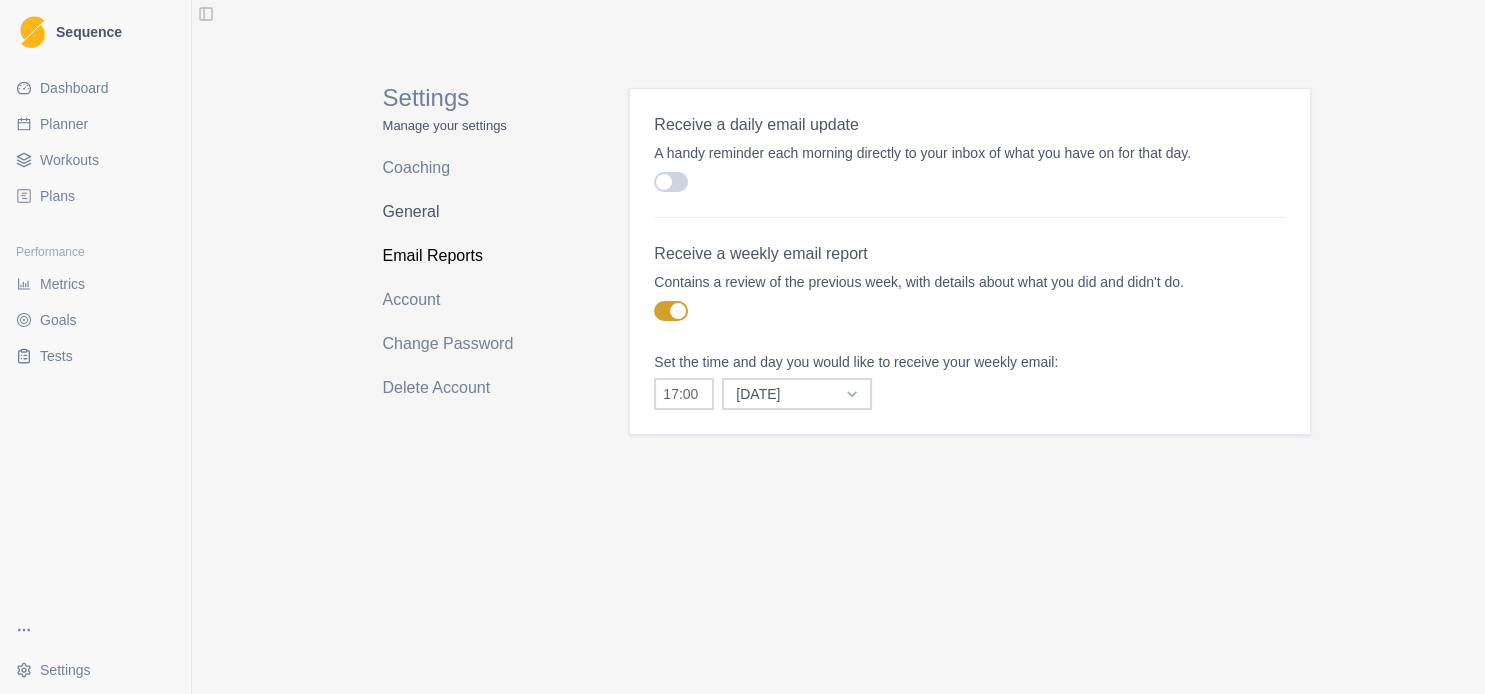 click on "General" at bounding box center (462, 212) 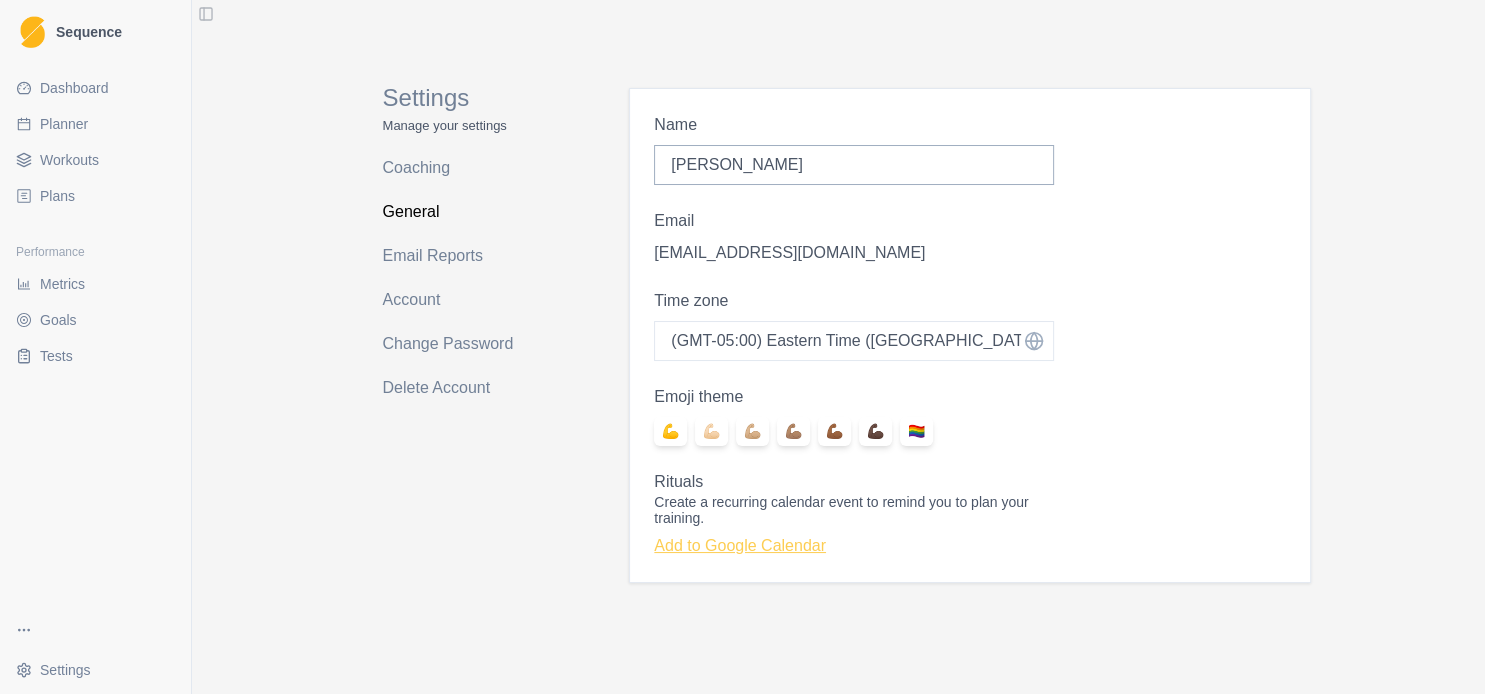 click on "Add to Google Calendar" at bounding box center [740, 545] 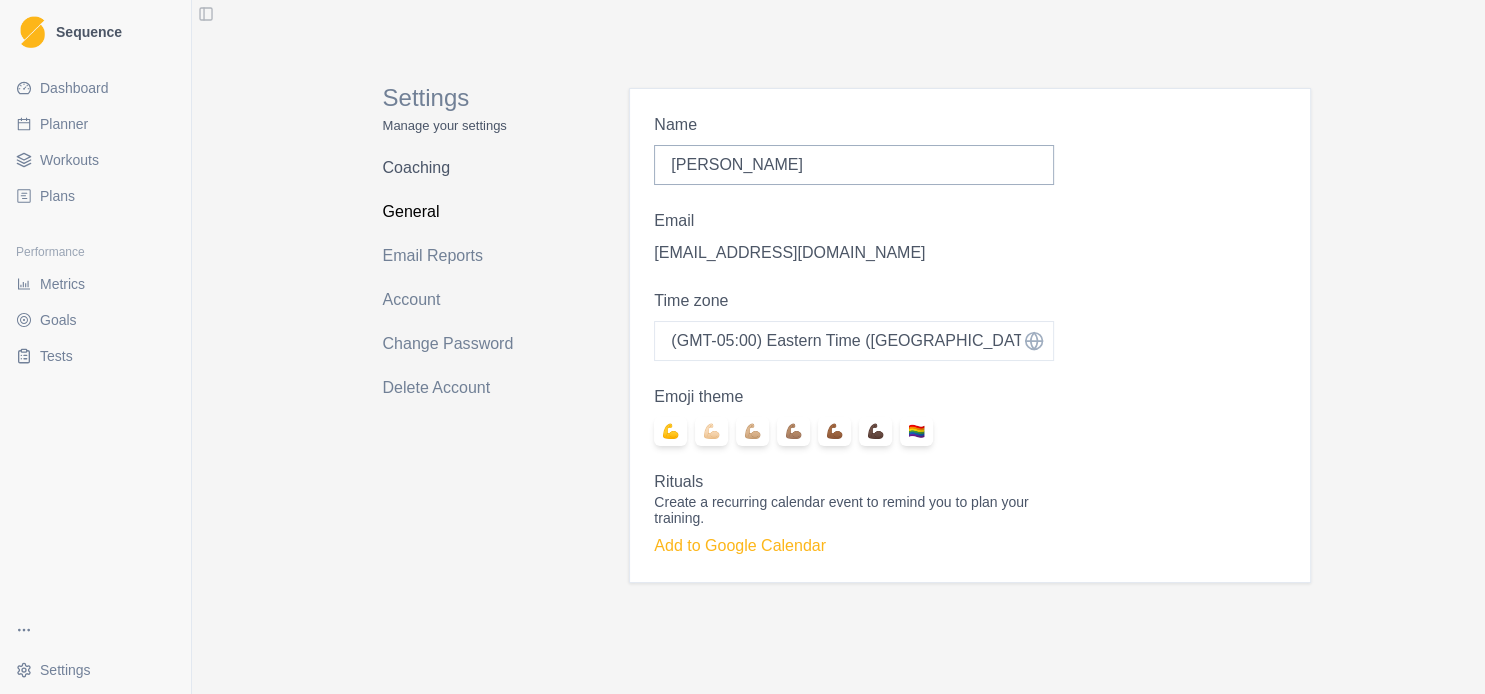 click on "Coaching" at bounding box center [462, 168] 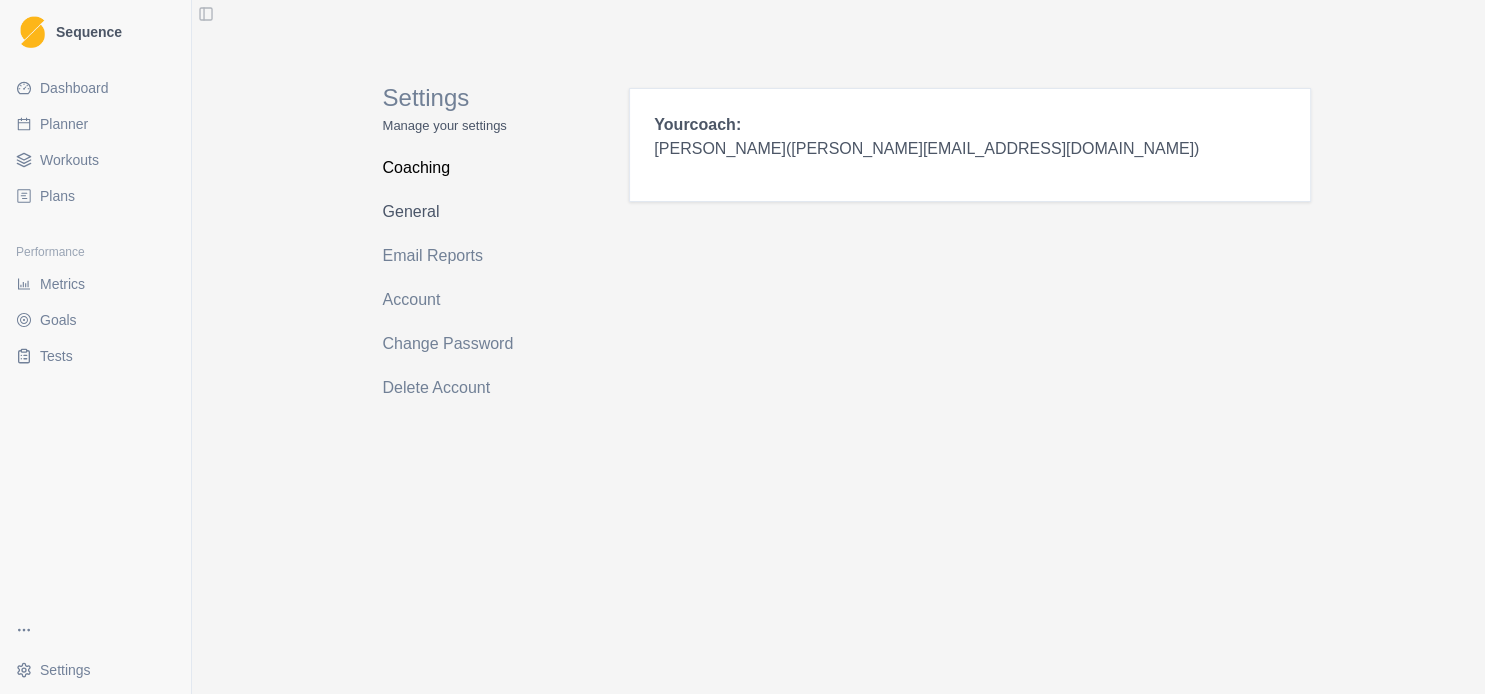 click on "General" at bounding box center [462, 212] 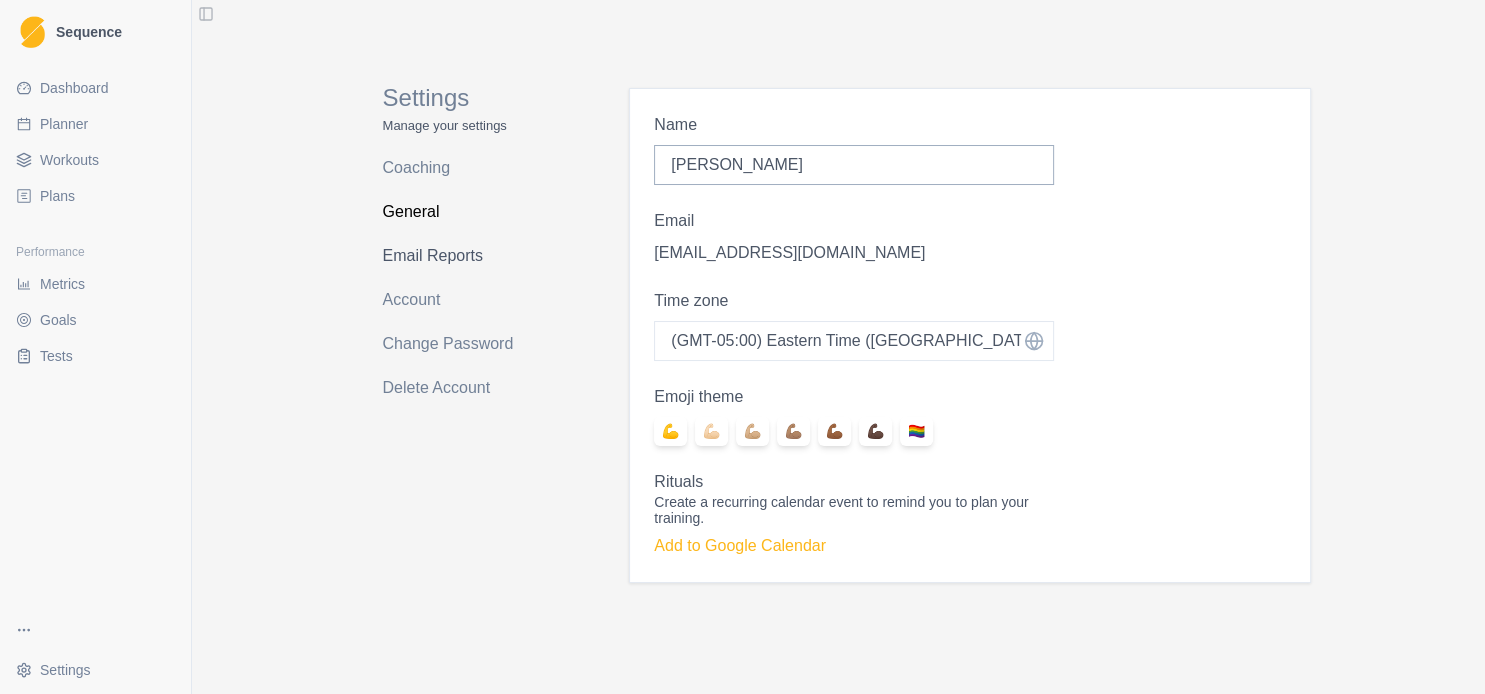 click on "Email Reports" at bounding box center (462, 256) 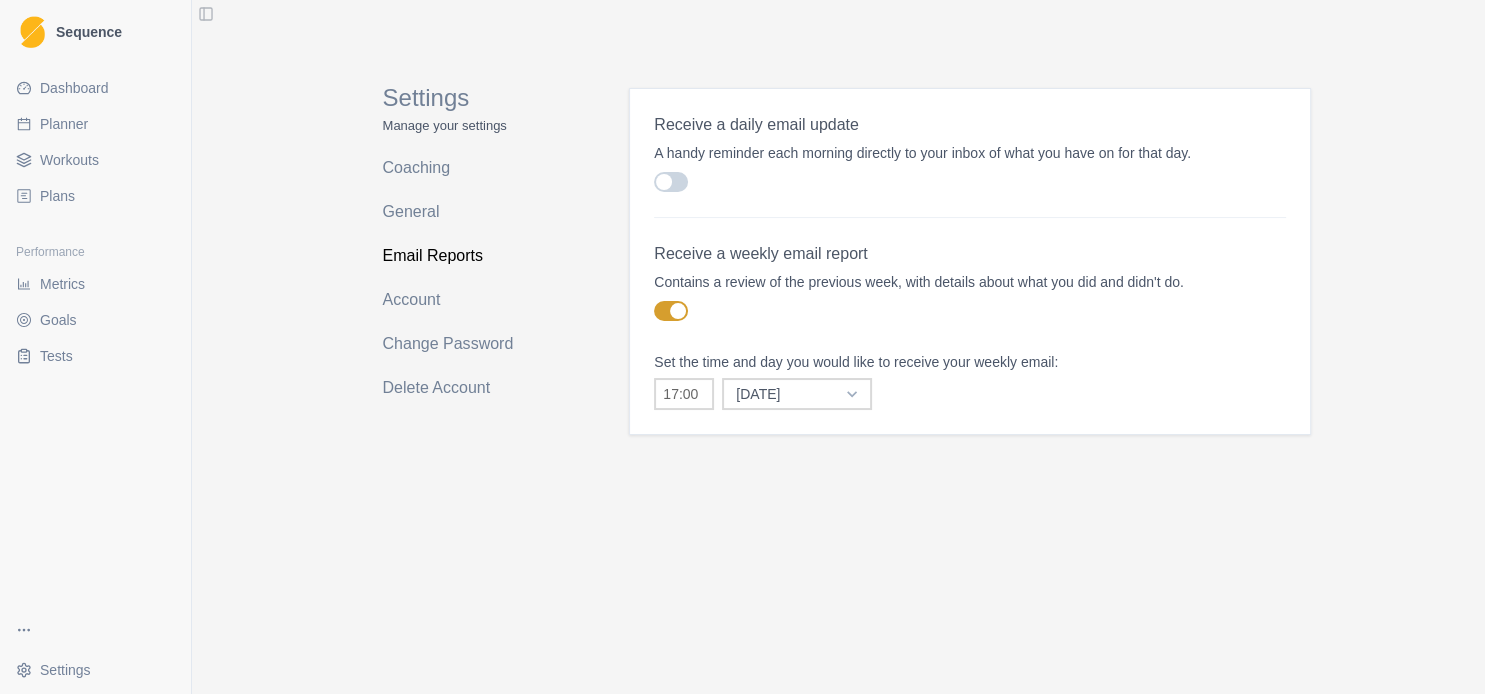 click at bounding box center [664, 182] 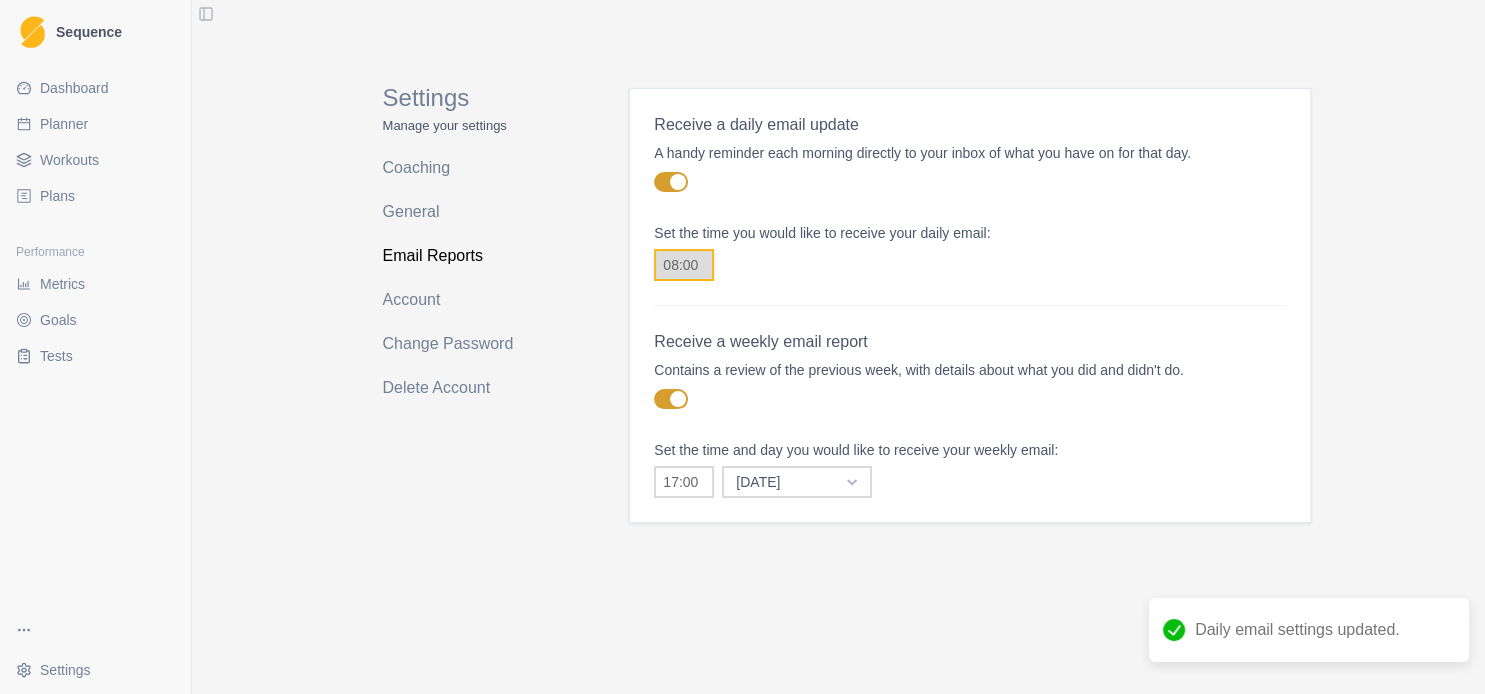 click on "08:00" at bounding box center (684, 265) 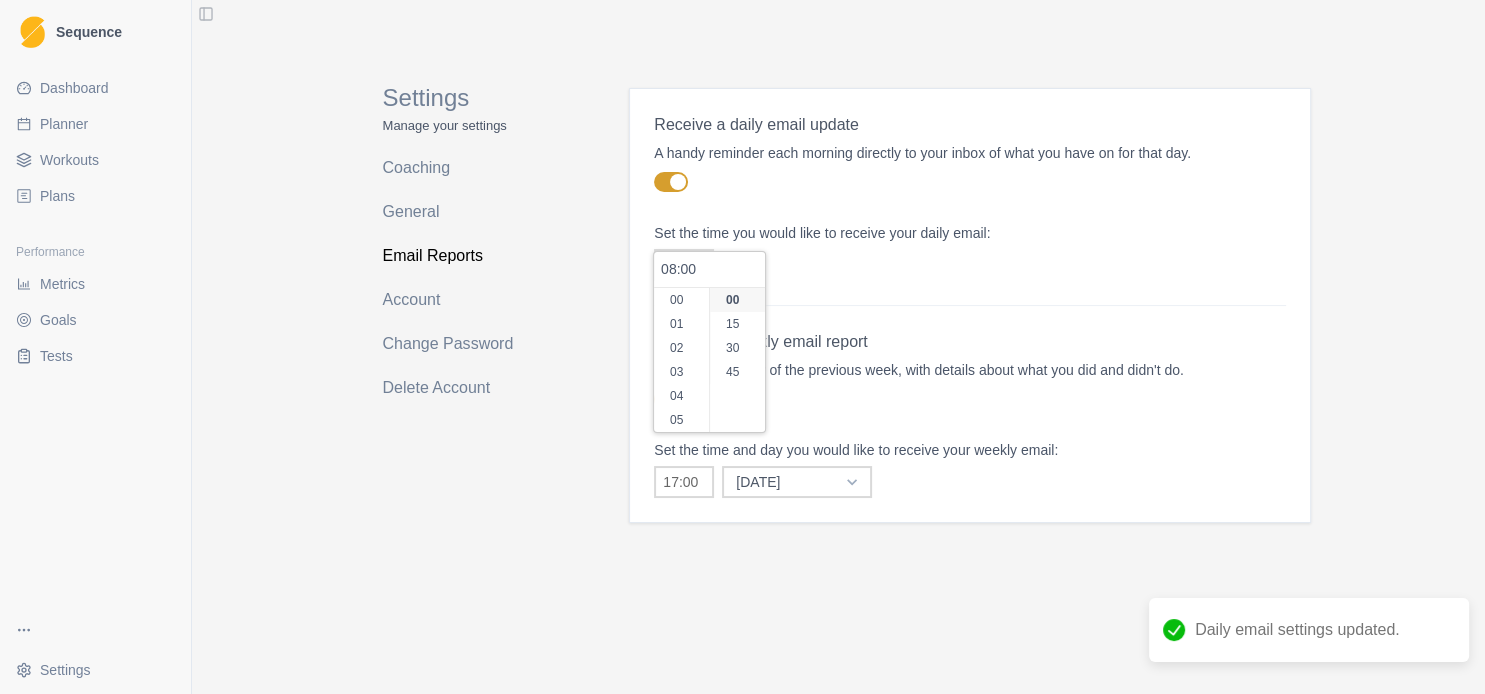 scroll, scrollTop: 192, scrollLeft: 0, axis: vertical 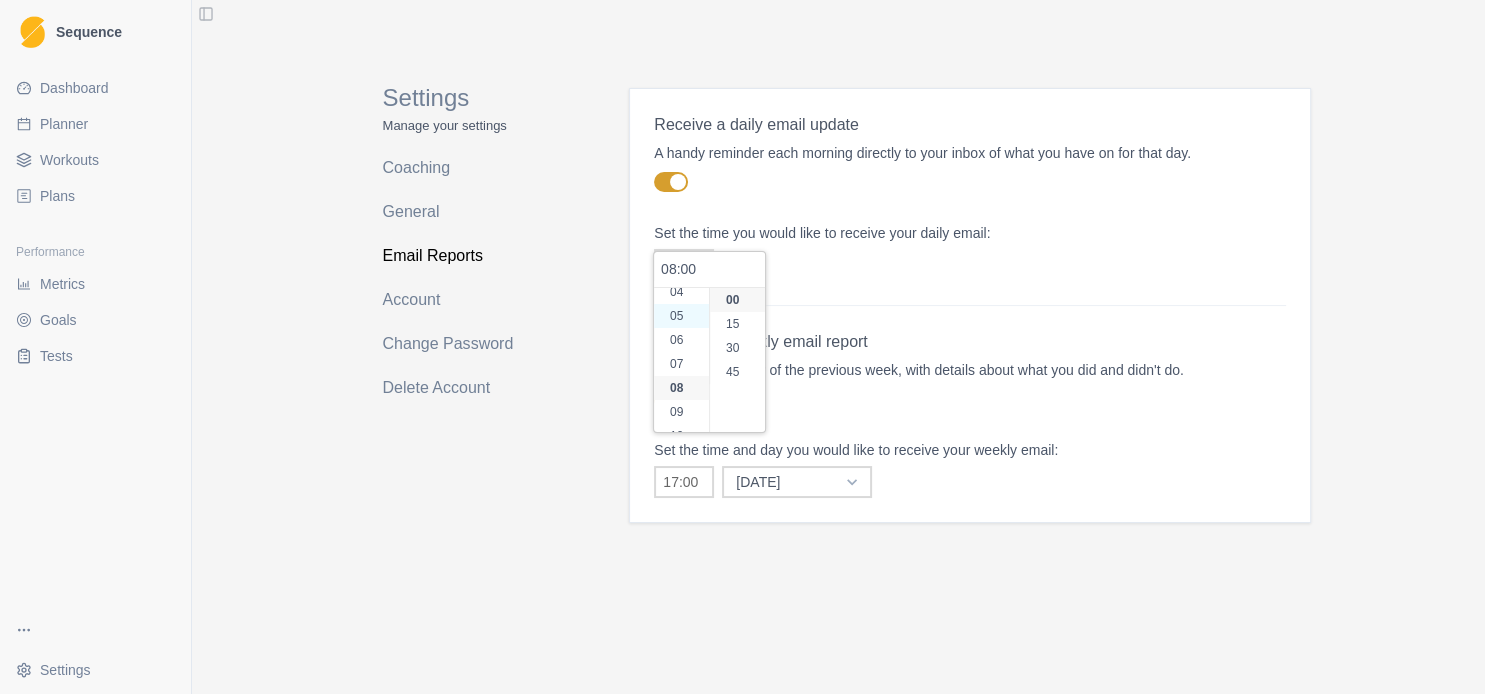 click on "05" at bounding box center (689, 316) 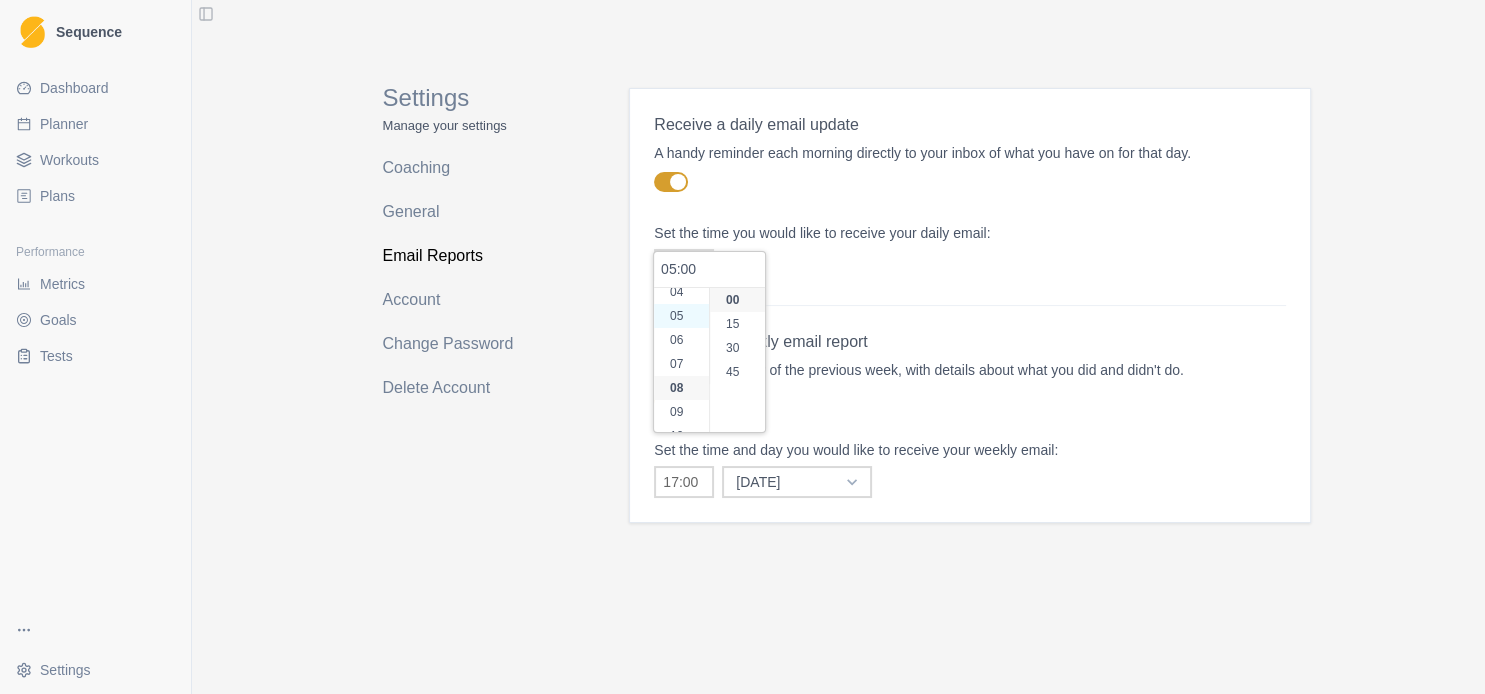scroll, scrollTop: 120, scrollLeft: 0, axis: vertical 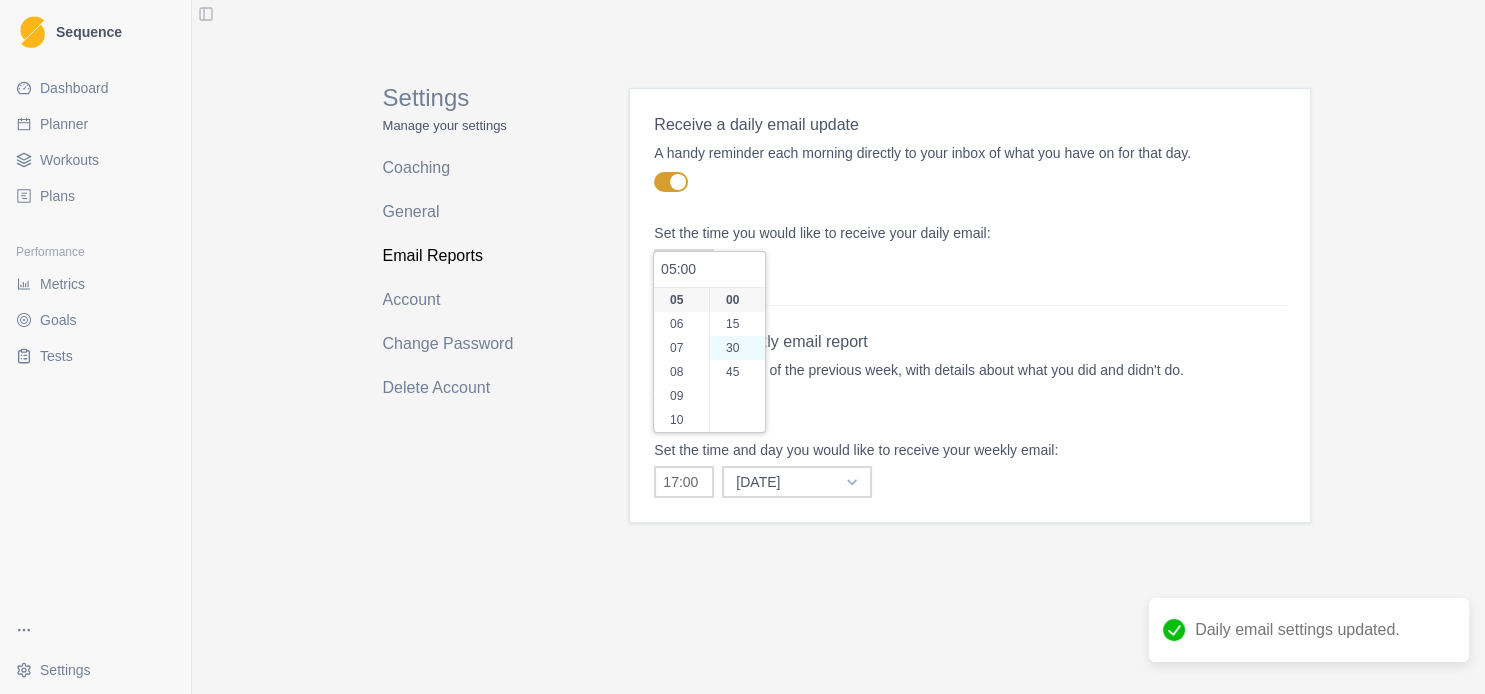 click on "30" at bounding box center [745, 348] 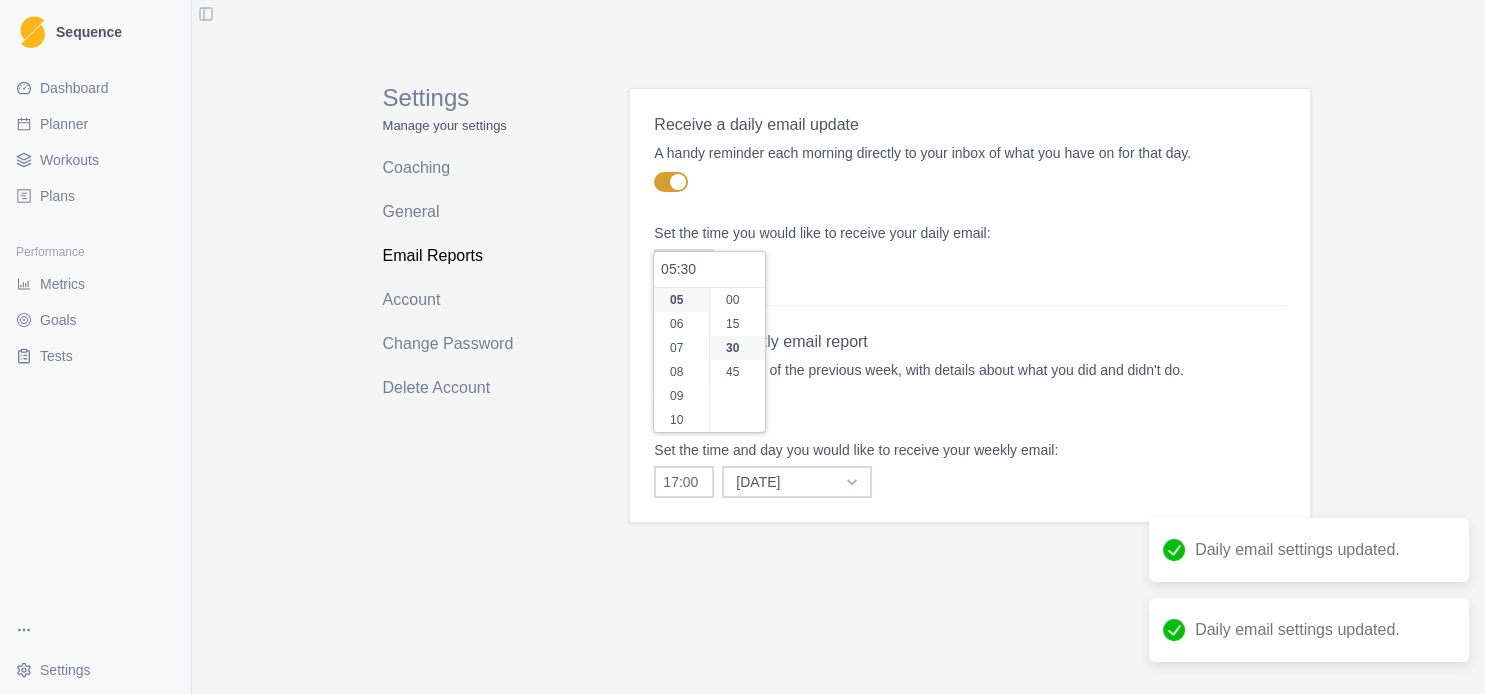 click on "Set the time you would like to receive your daily email: 05:30" at bounding box center (969, 249) 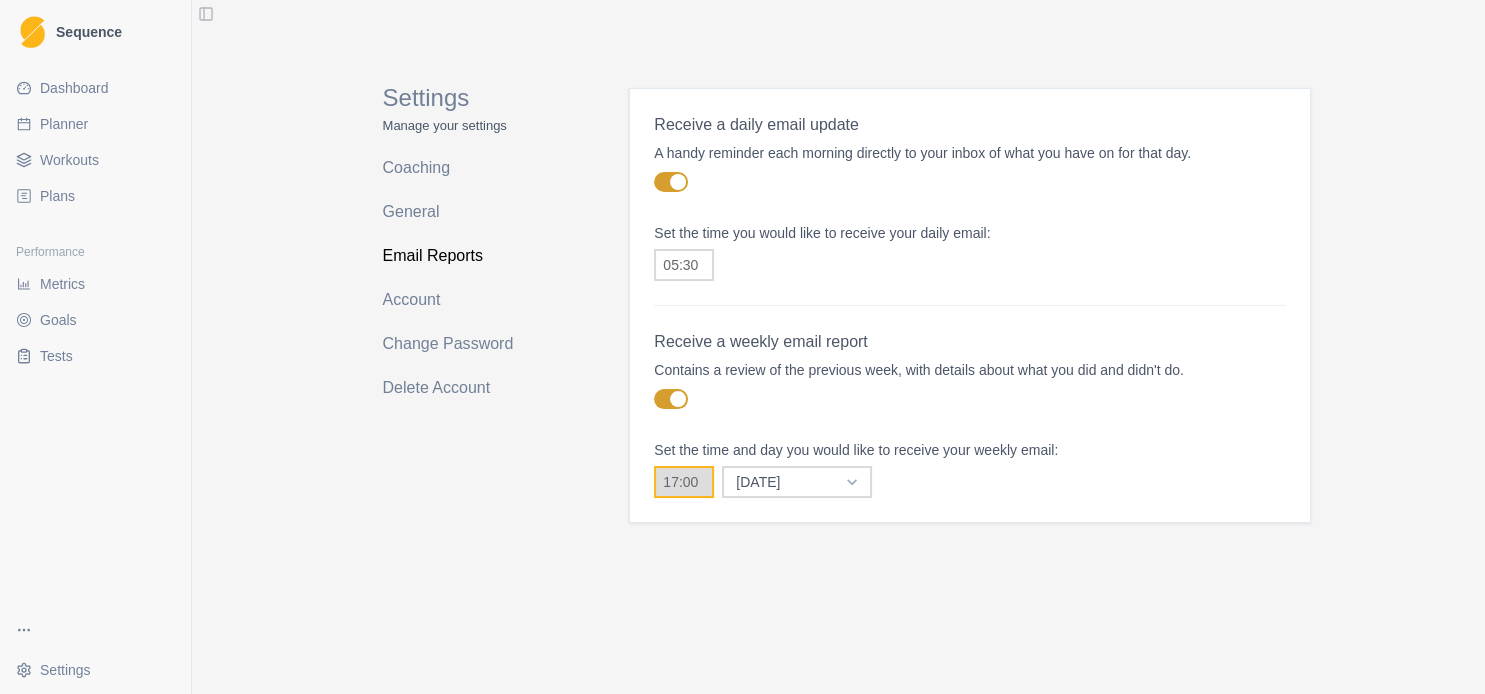 click on "17:00" at bounding box center (684, 482) 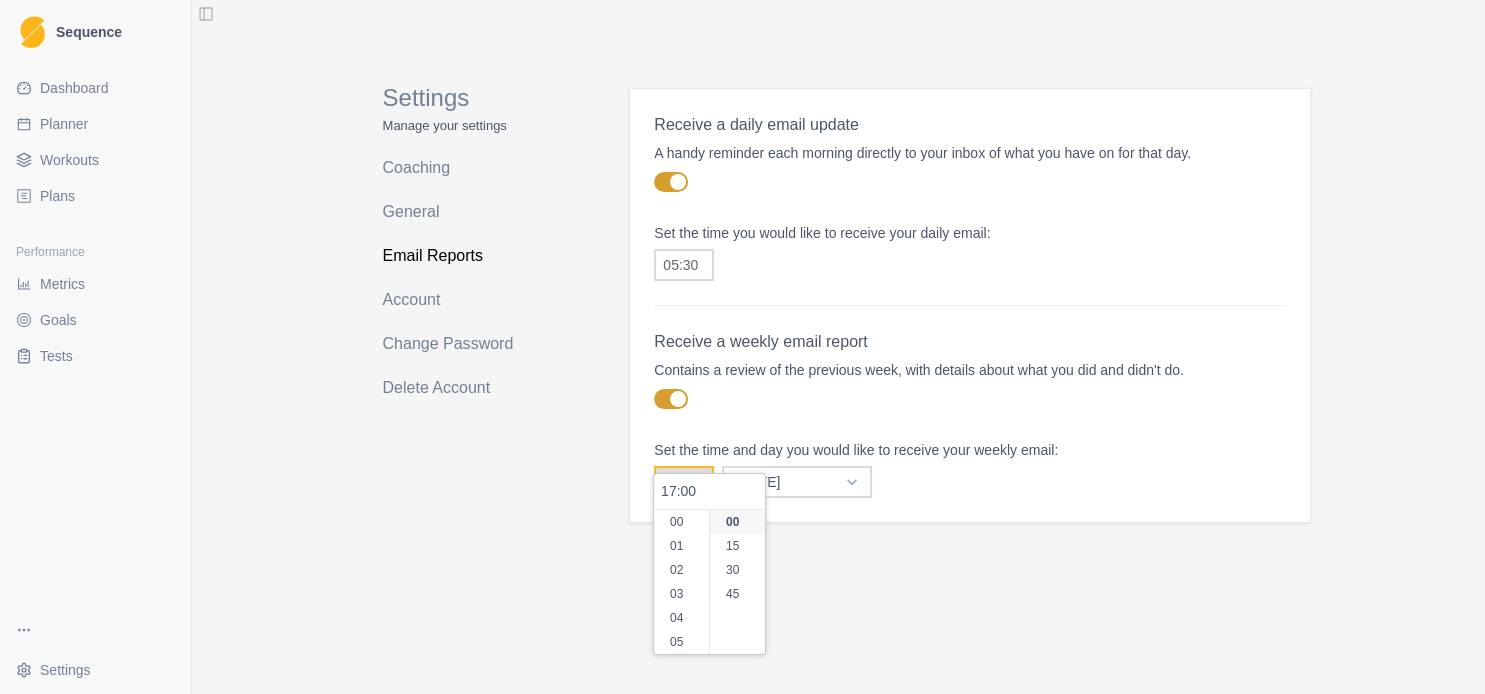 scroll, scrollTop: 408, scrollLeft: 0, axis: vertical 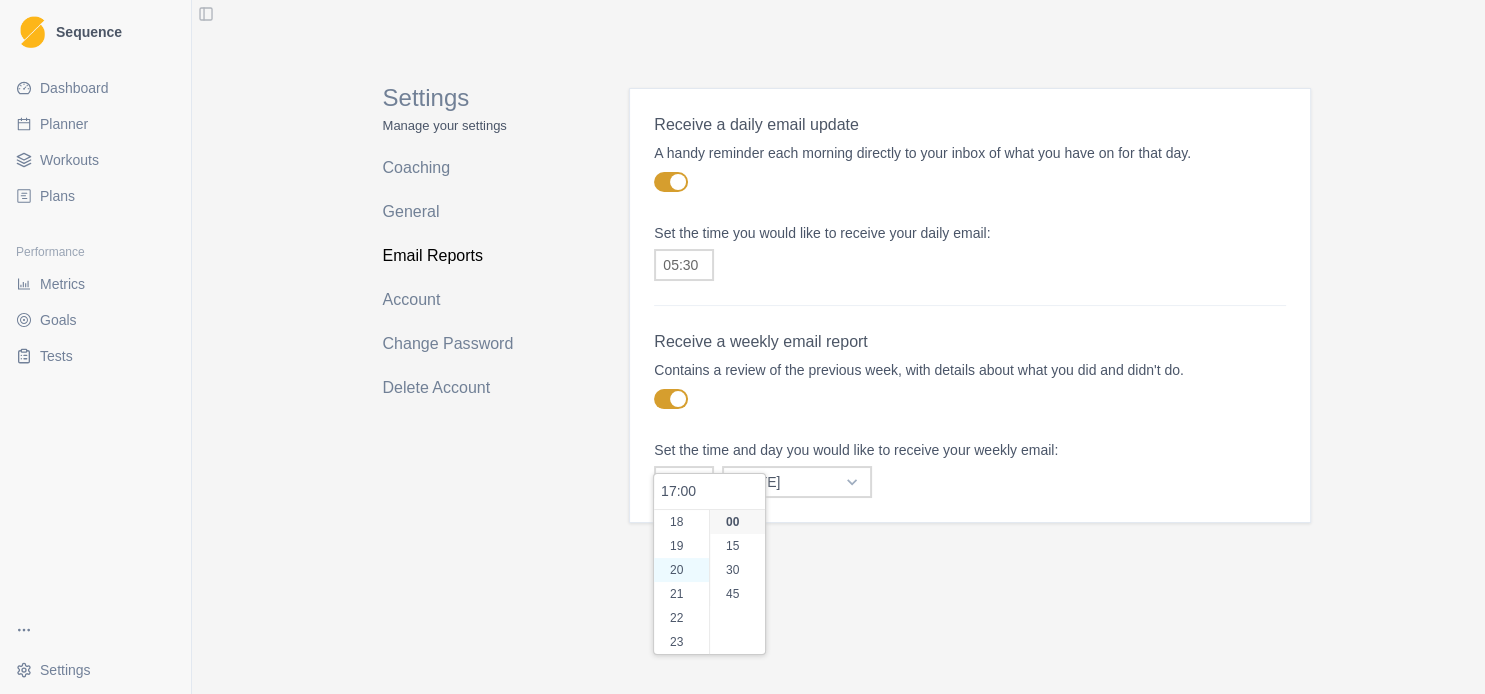 click on "20" at bounding box center (689, 570) 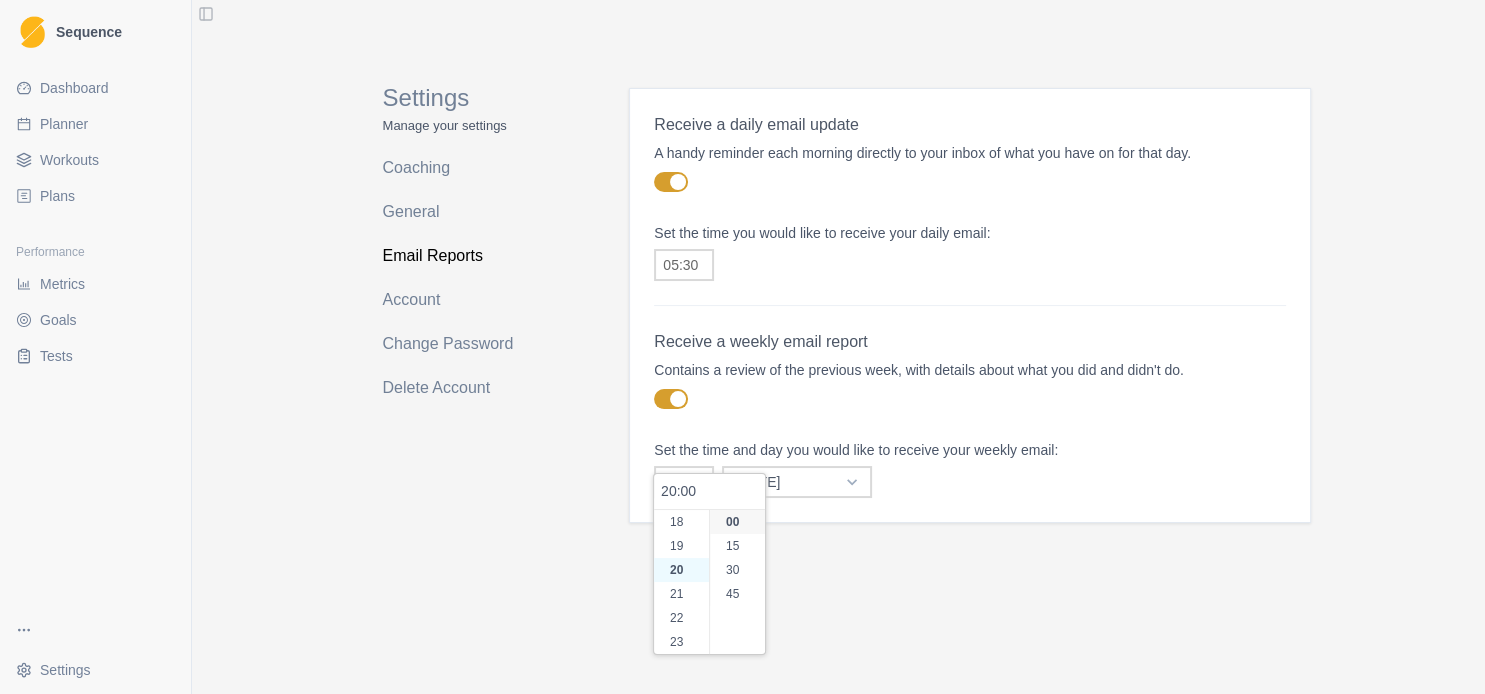 scroll, scrollTop: 449, scrollLeft: 0, axis: vertical 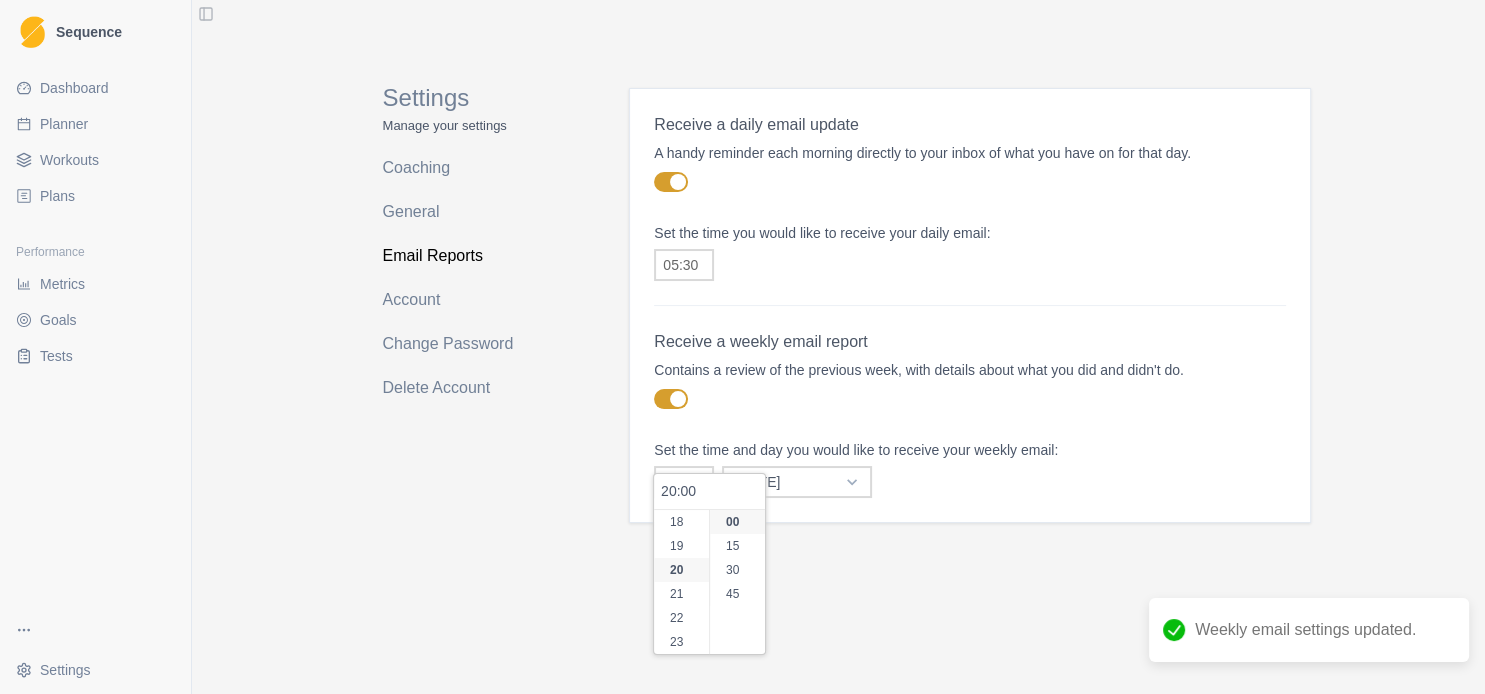 click on "20:00 [DATE] [DATE] [DATE] [DATE] [DATE] [DATE] [DATE]" at bounding box center (969, 482) 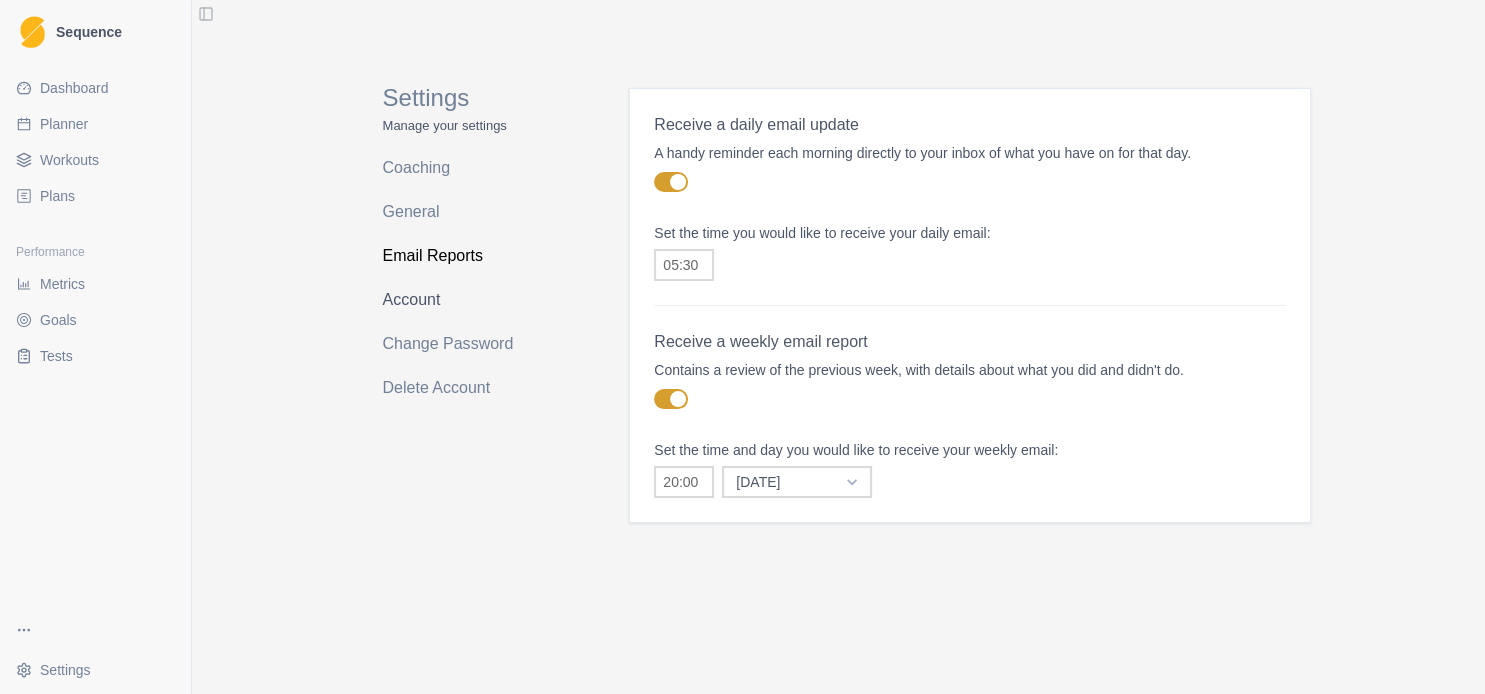 click on "Account" at bounding box center [462, 300] 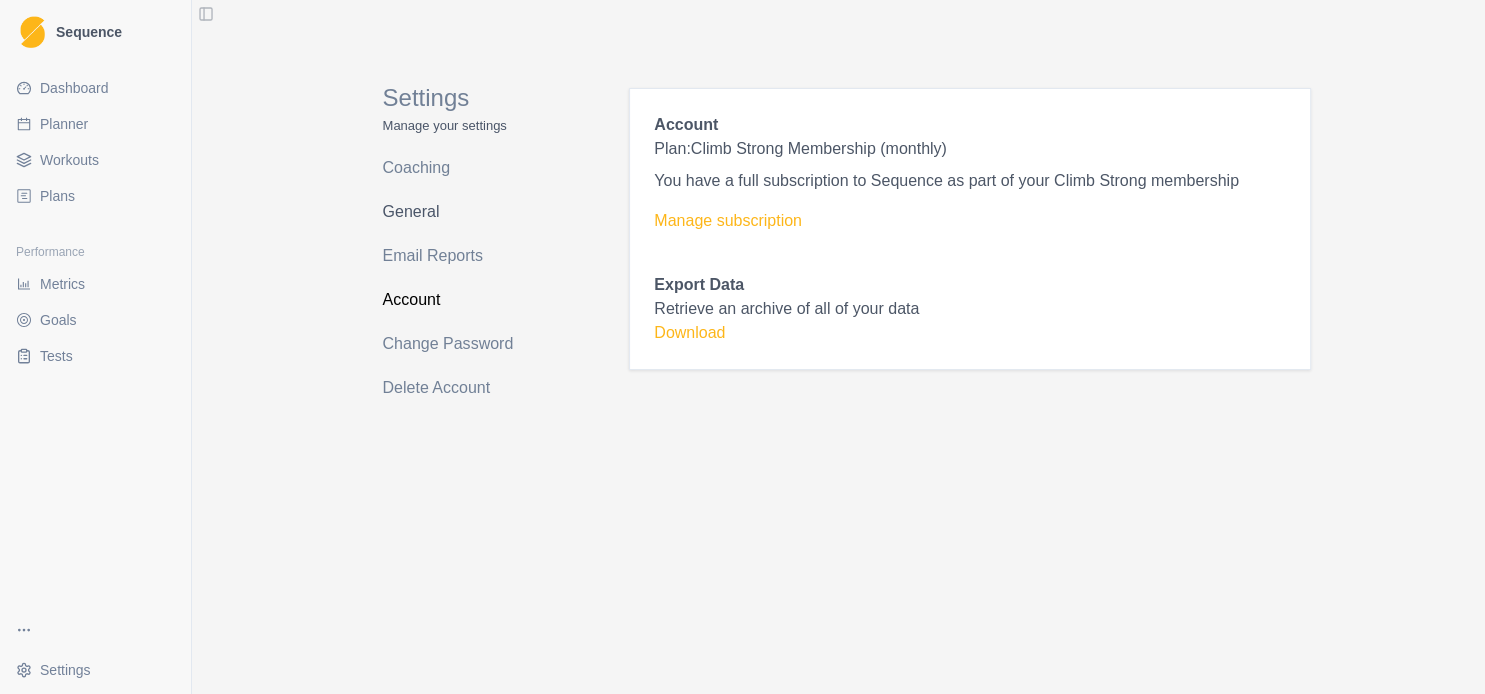 click on "General" at bounding box center (462, 212) 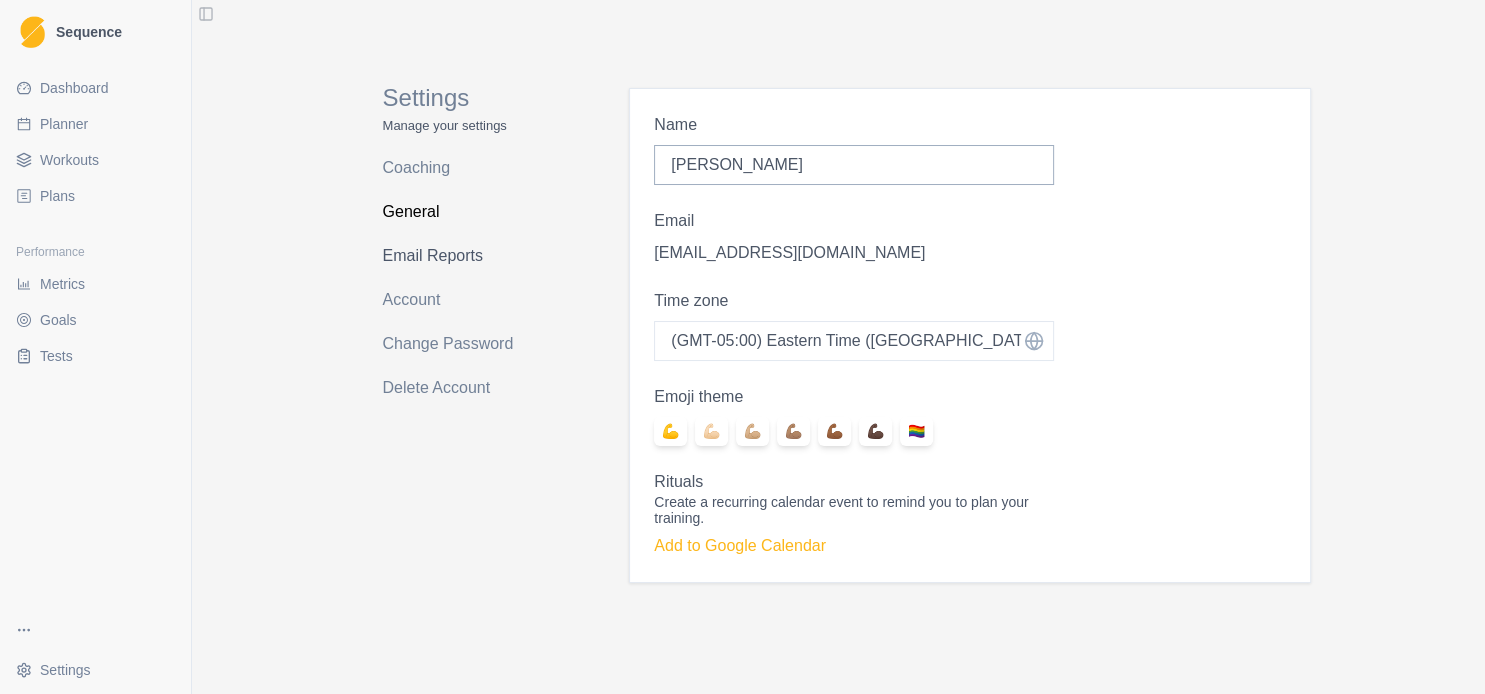 click on "Email Reports" at bounding box center [462, 256] 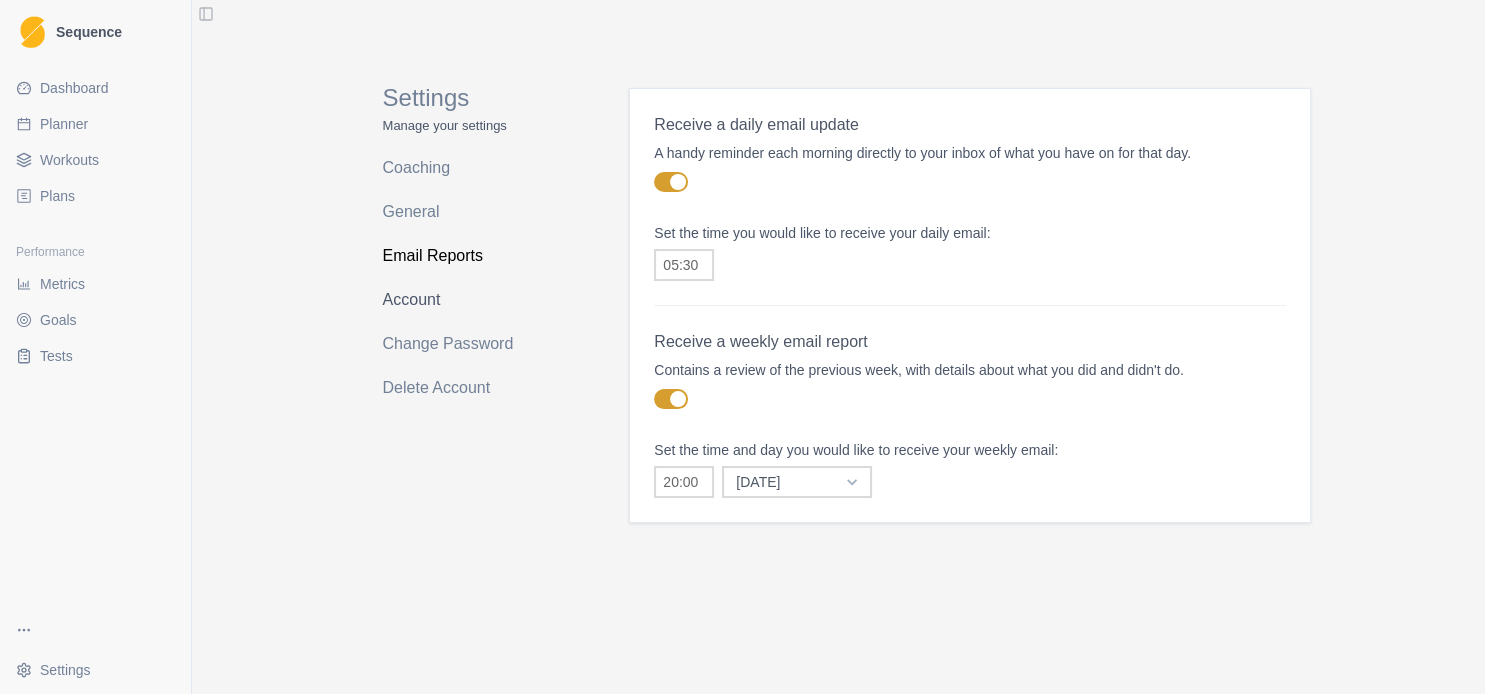 click on "Account" at bounding box center (462, 300) 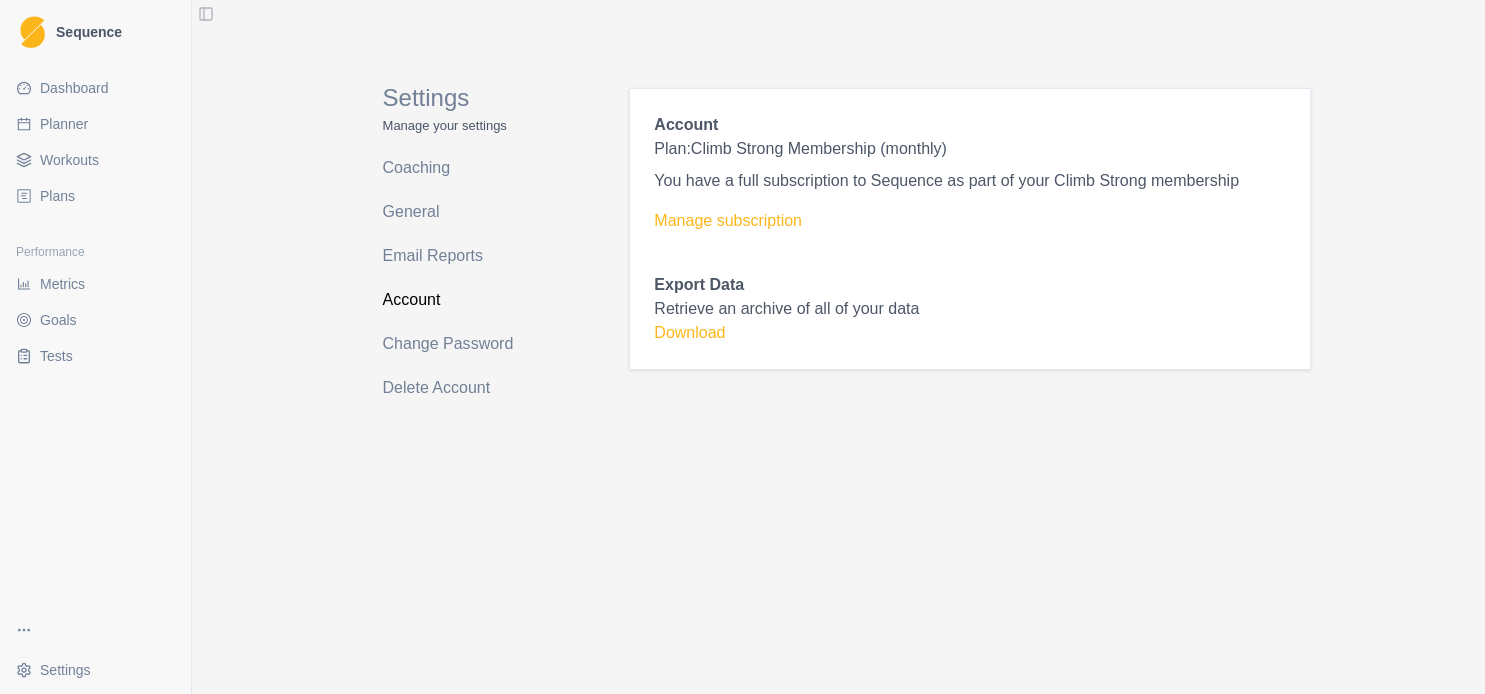 click on "Dashboard" at bounding box center (74, 88) 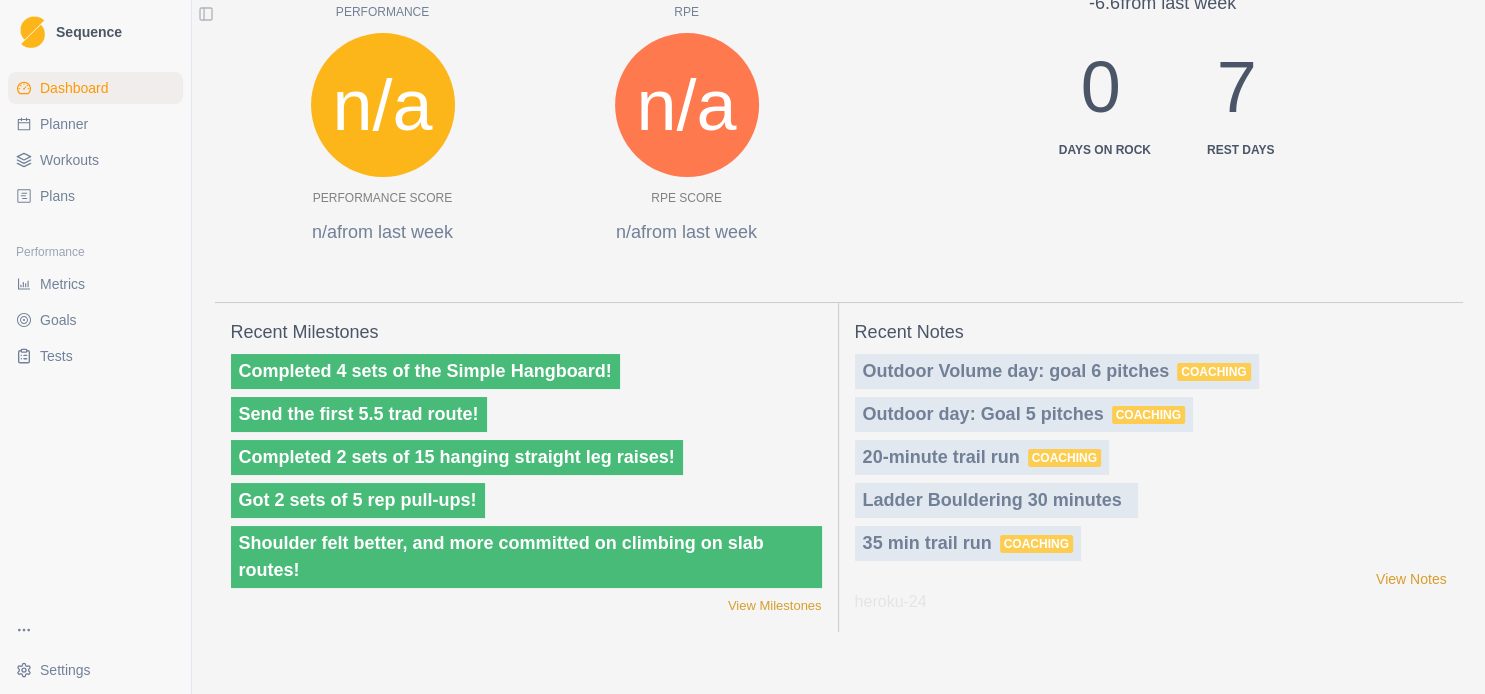 scroll, scrollTop: 914, scrollLeft: 0, axis: vertical 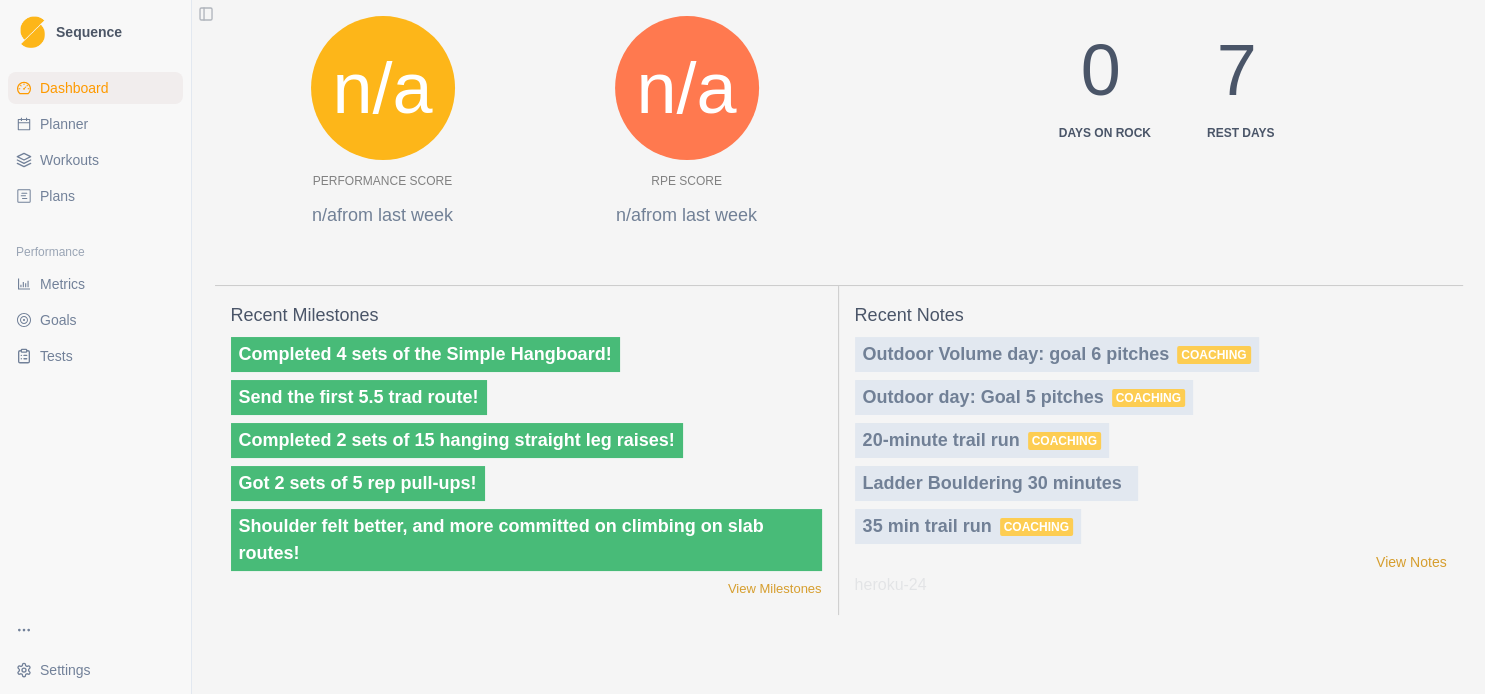 click on "Workouts" at bounding box center (69, 160) 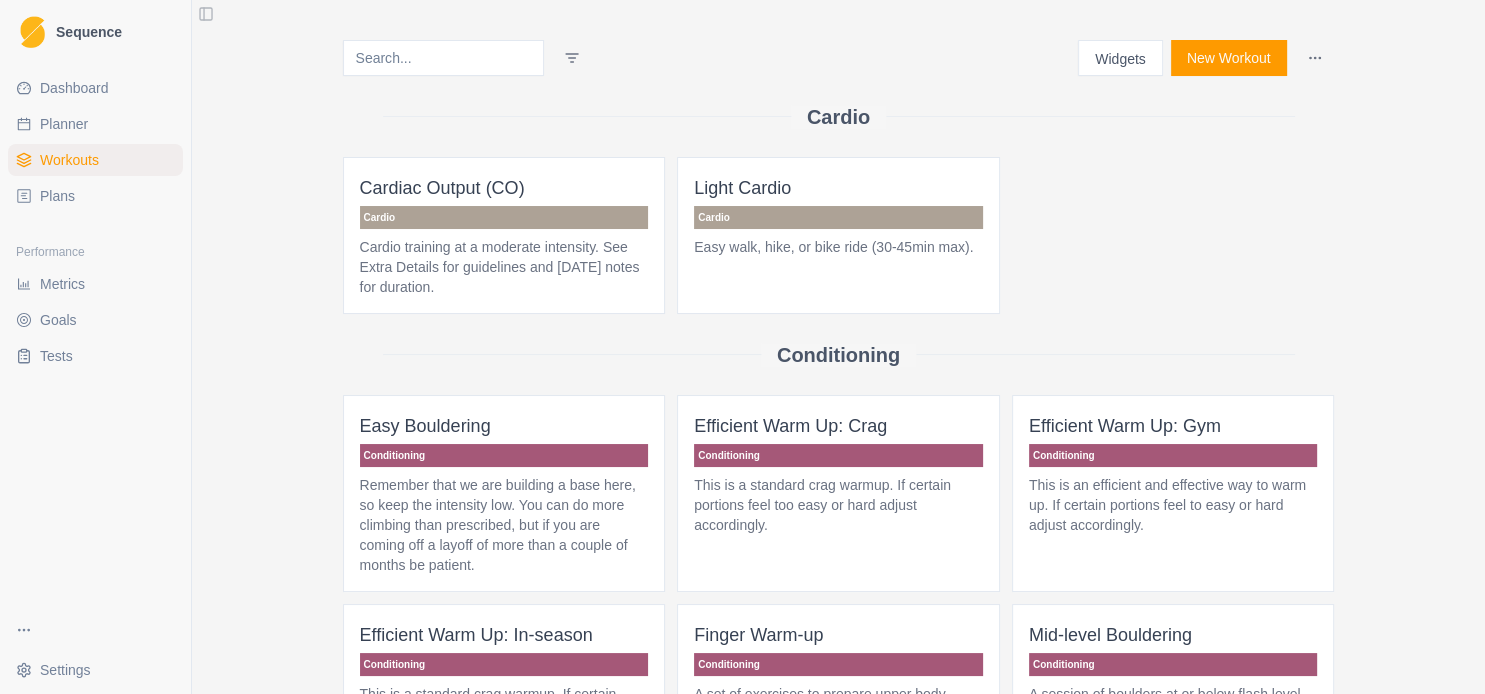 click on "Plans" at bounding box center [95, 196] 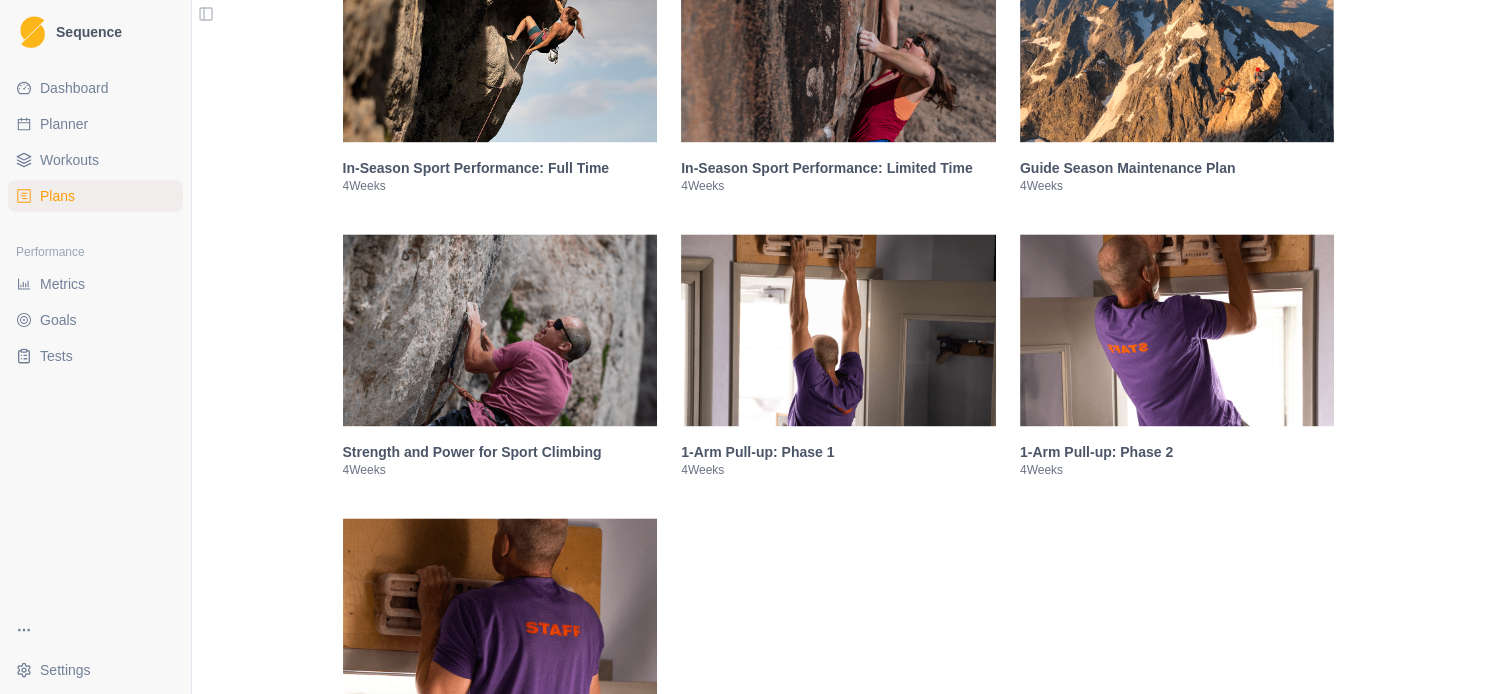 scroll, scrollTop: 2592, scrollLeft: 0, axis: vertical 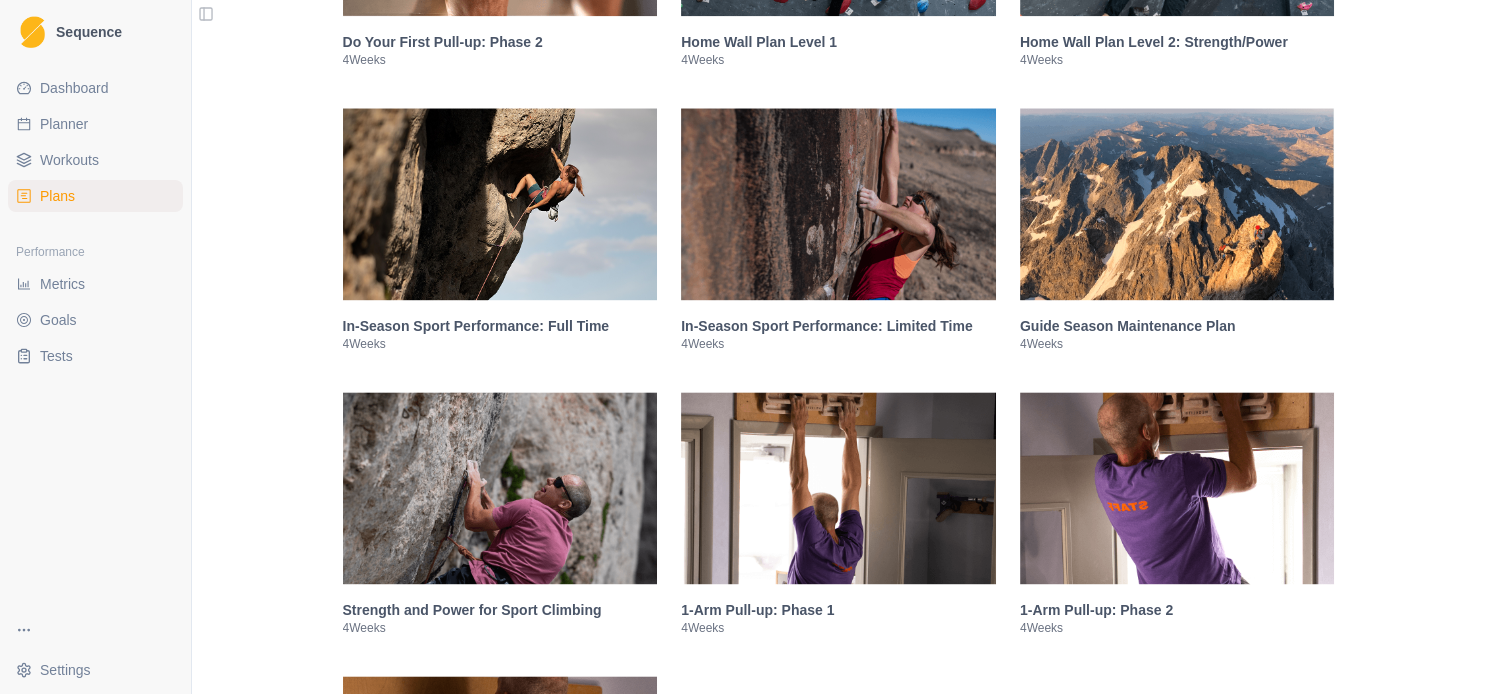 click on "Workouts" at bounding box center [95, 160] 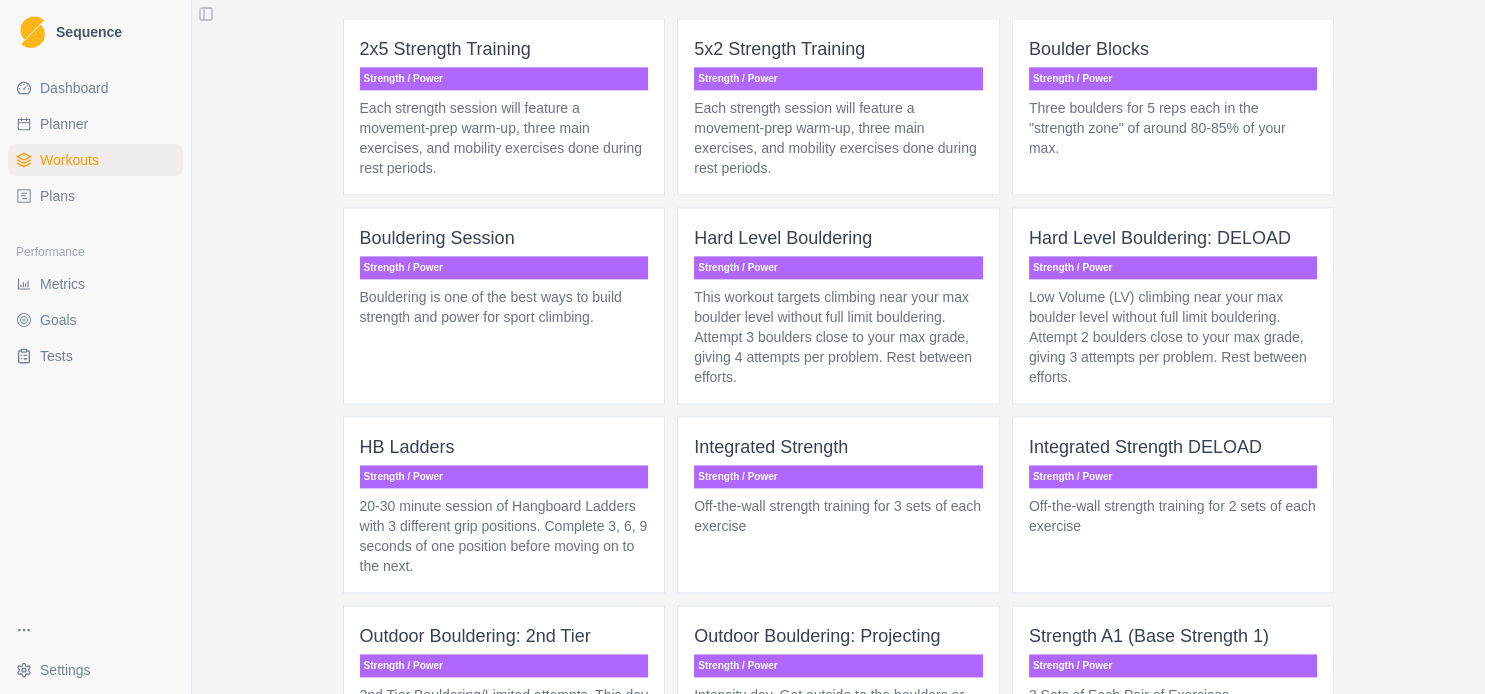 scroll, scrollTop: 0, scrollLeft: 0, axis: both 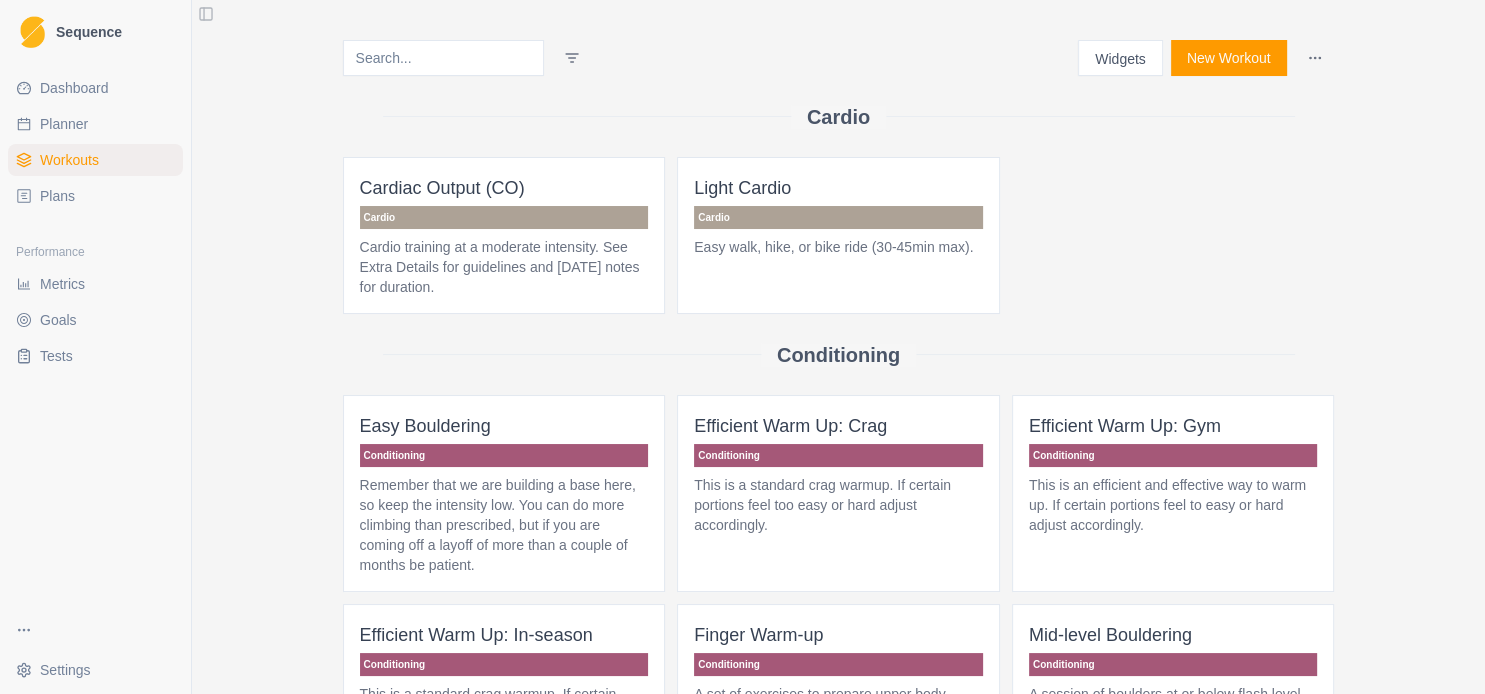 click on "Planner" at bounding box center [95, 124] 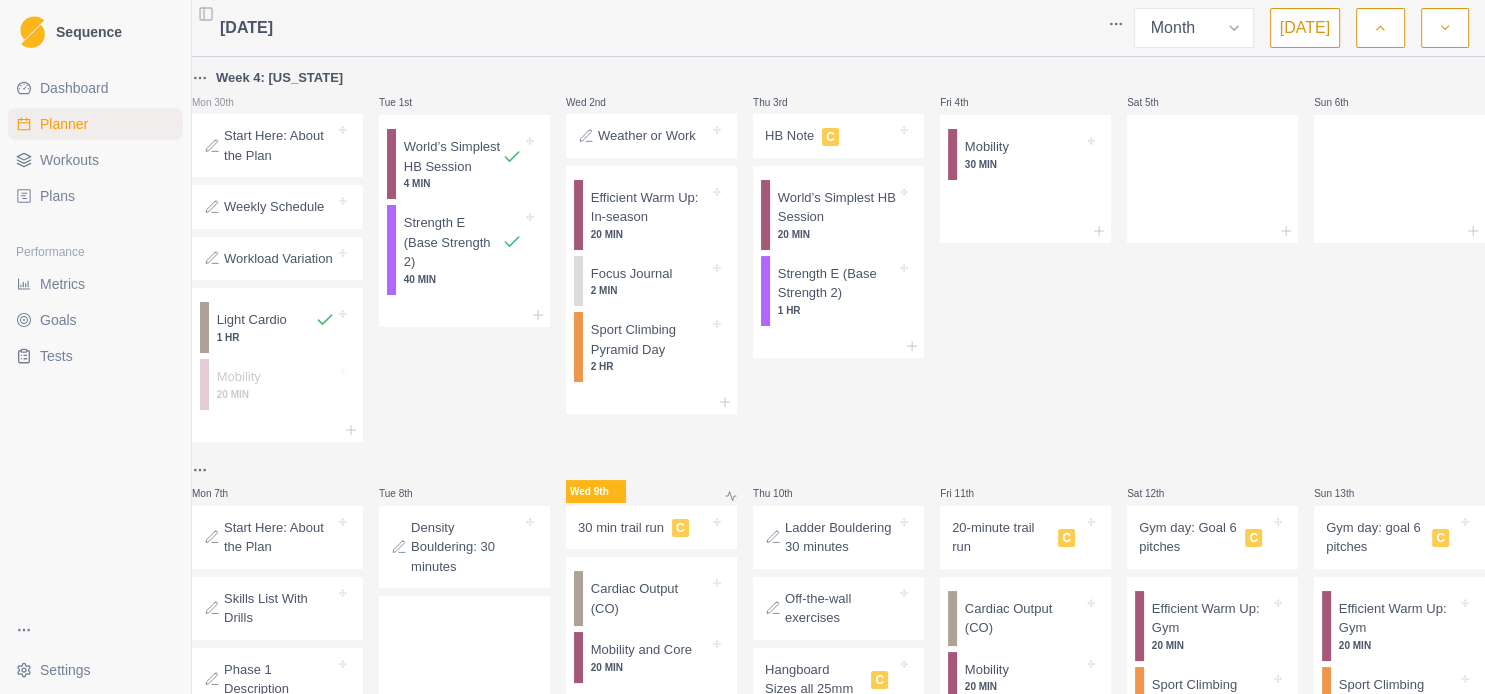 click on "Workouts" at bounding box center (95, 160) 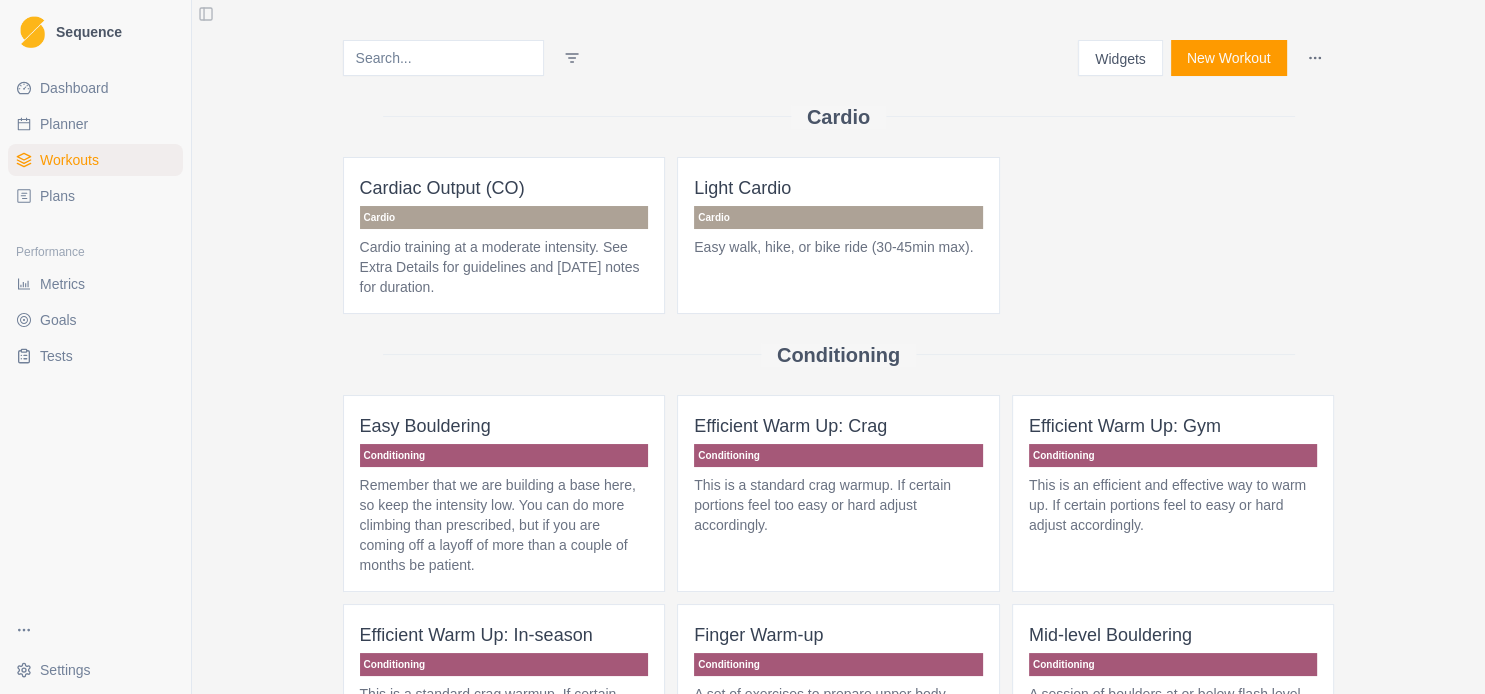 click on "Cardio training at a moderate intensity.  See Extra Details for guidelines and [DATE] notes for duration." at bounding box center (504, 267) 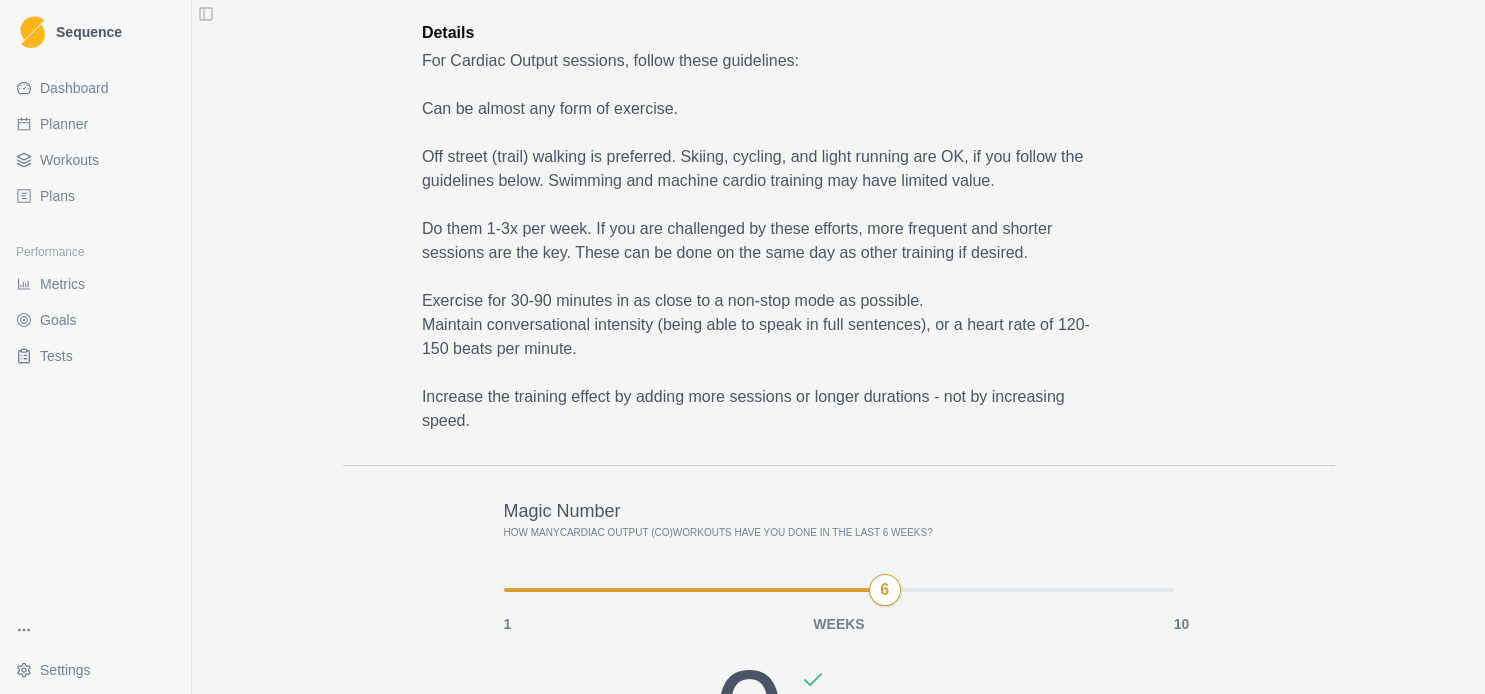 scroll, scrollTop: 432, scrollLeft: 0, axis: vertical 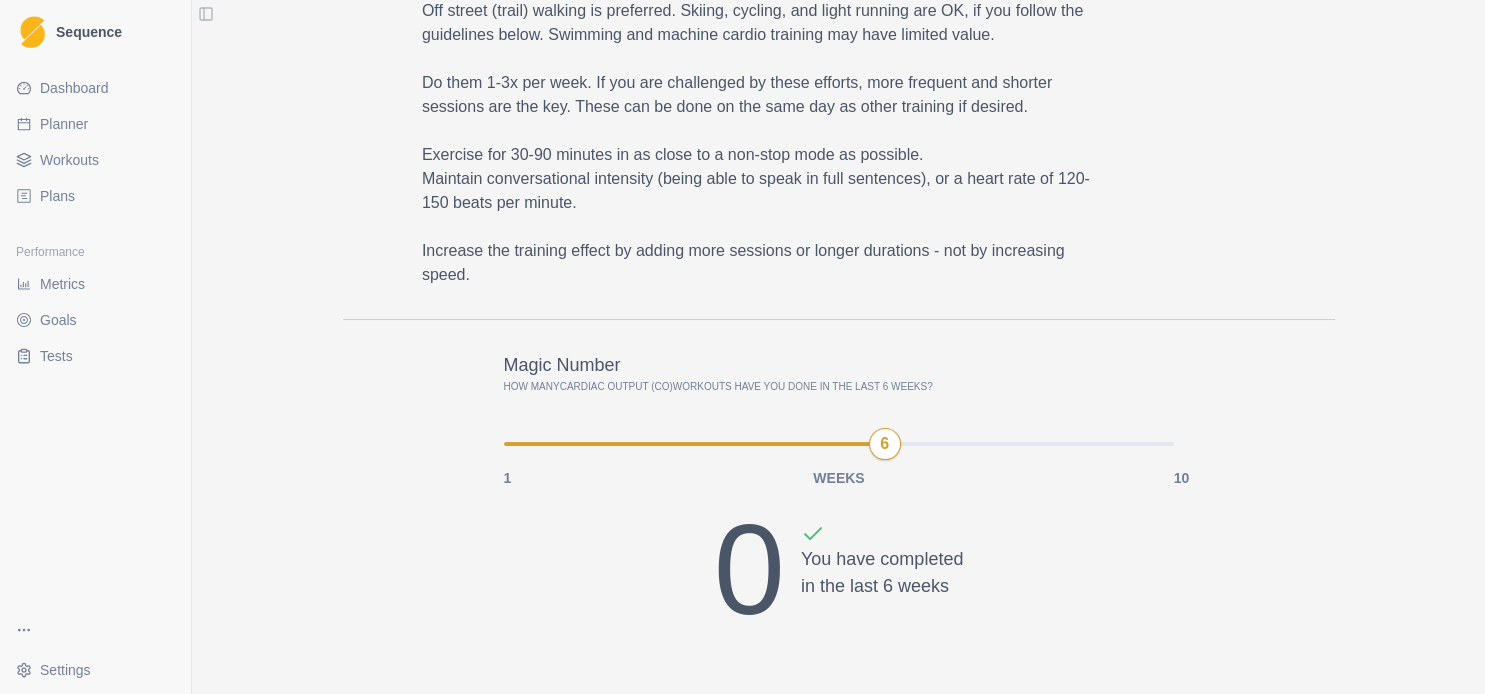 click on "Dashboard" at bounding box center (95, 88) 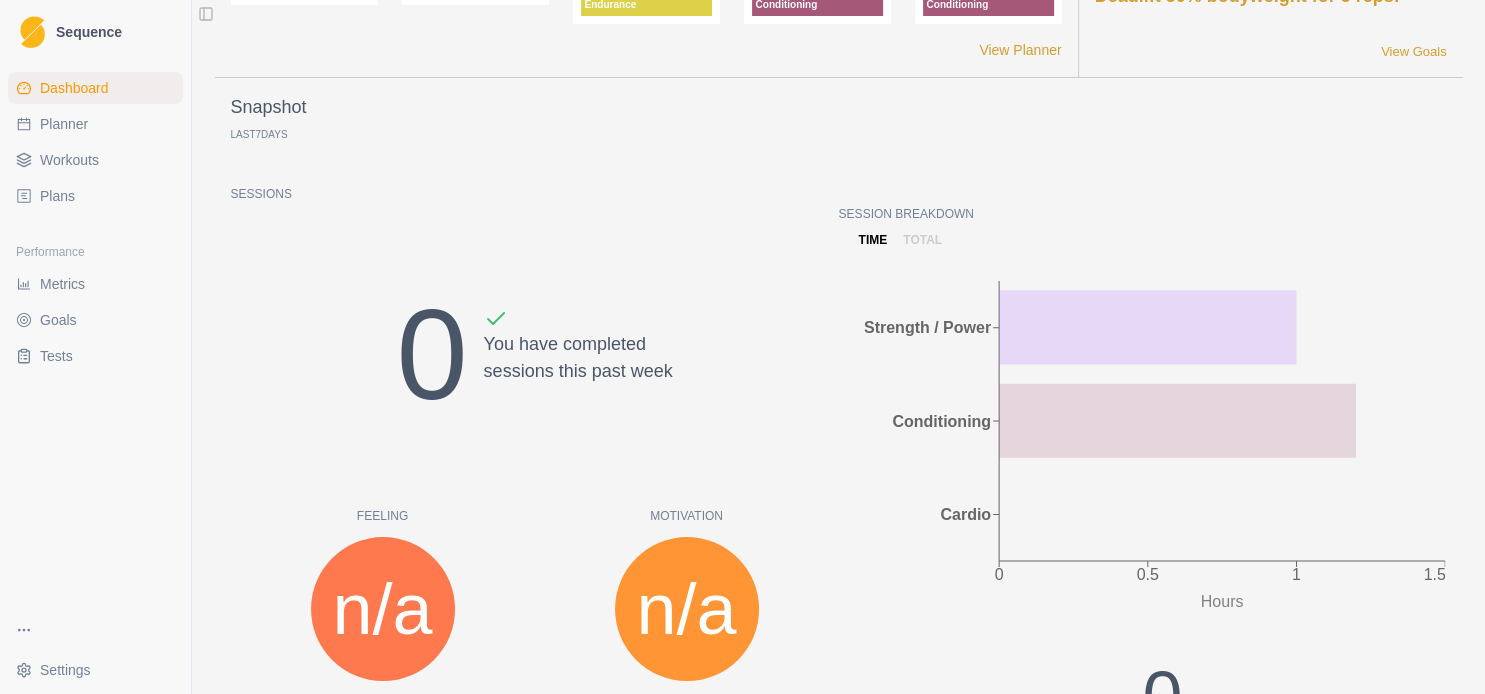 scroll, scrollTop: 0, scrollLeft: 0, axis: both 